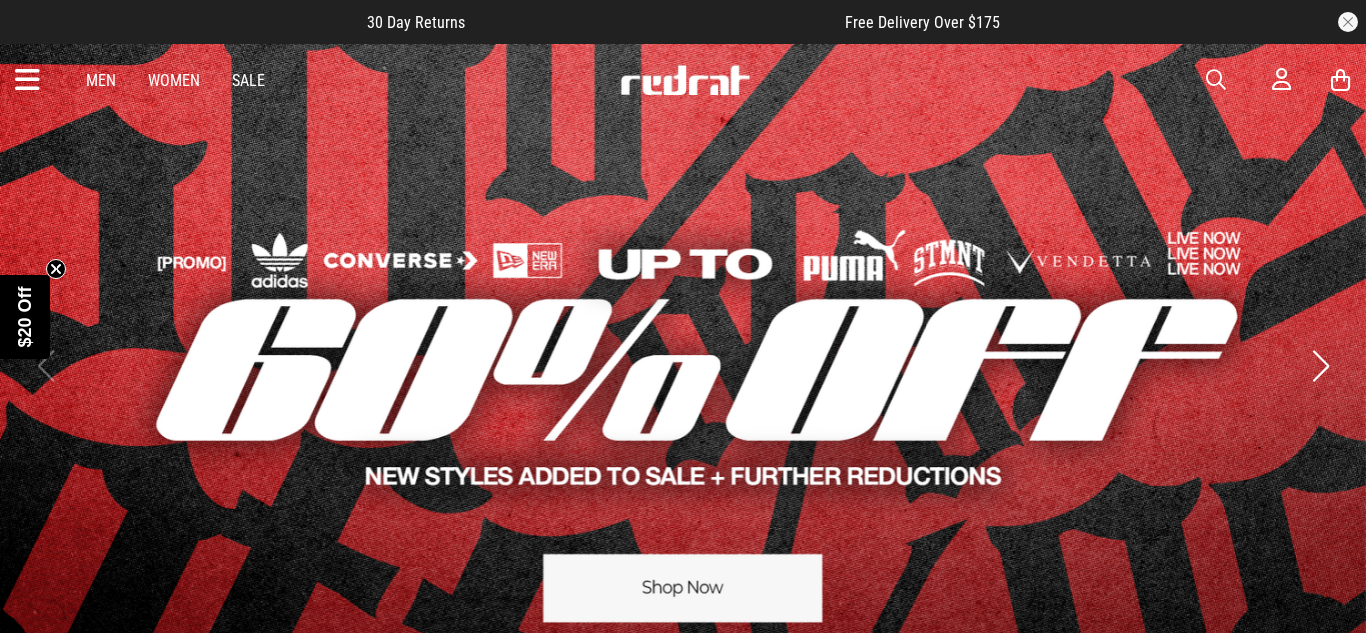 scroll, scrollTop: 0, scrollLeft: 0, axis: both 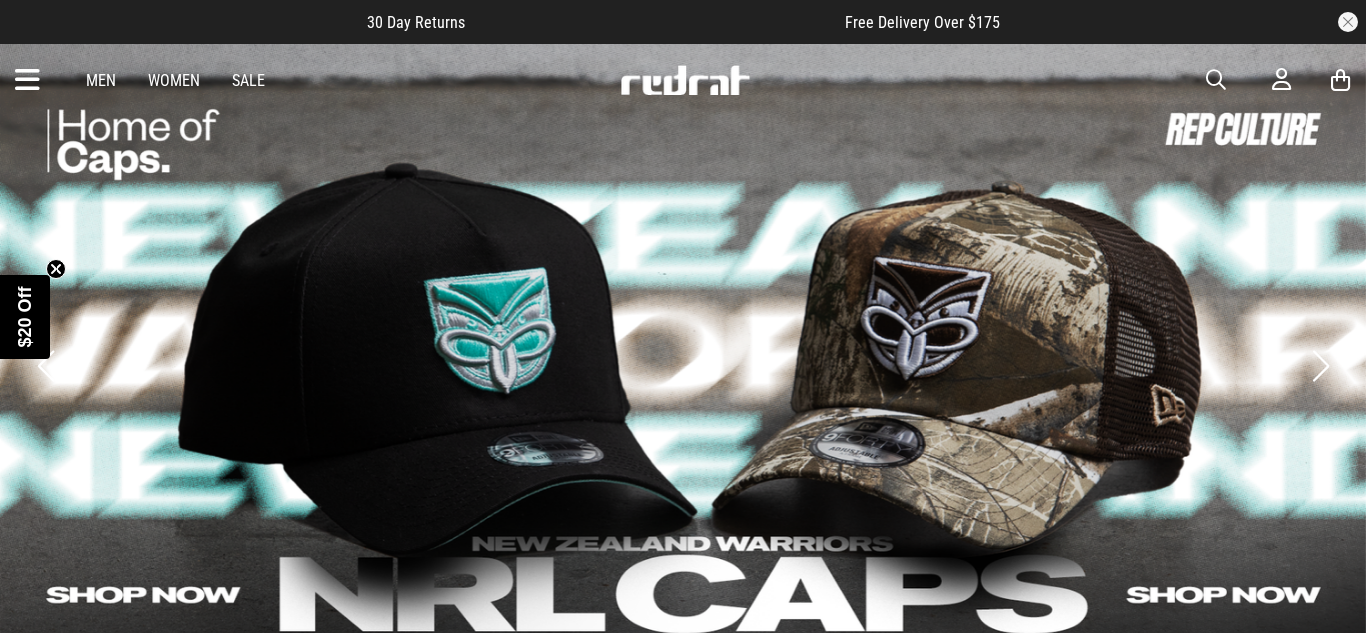 click on "Women" at bounding box center [174, 80] 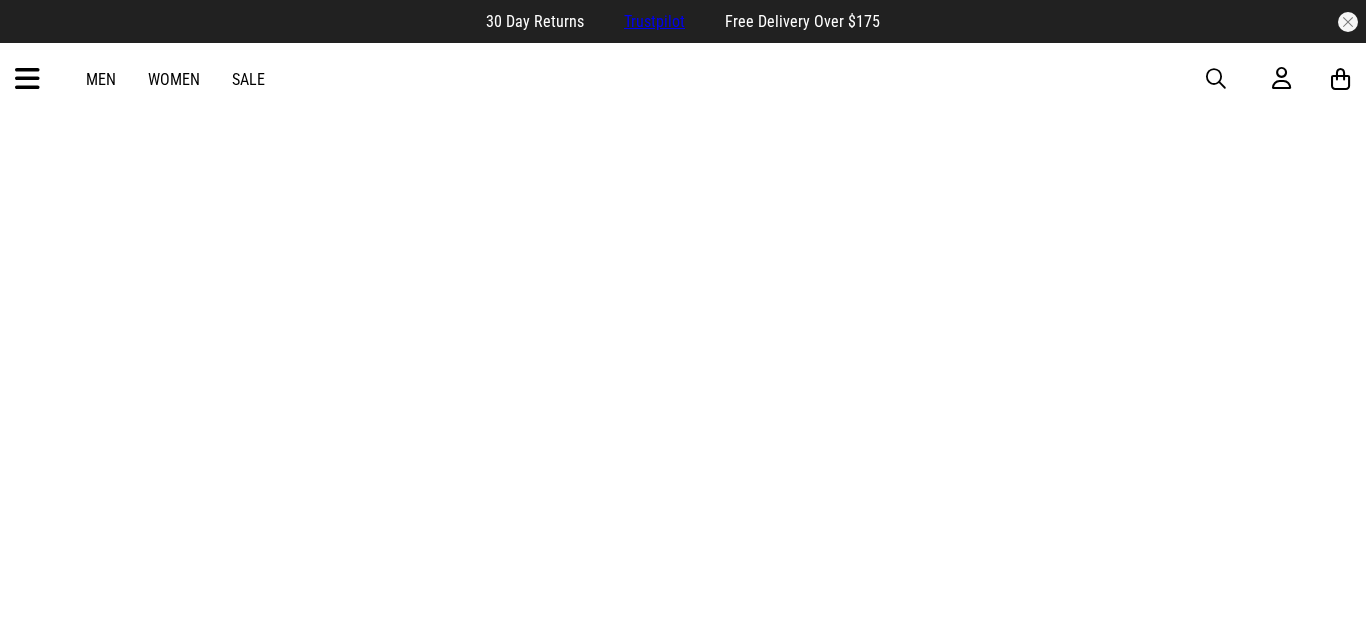 scroll, scrollTop: 0, scrollLeft: 0, axis: both 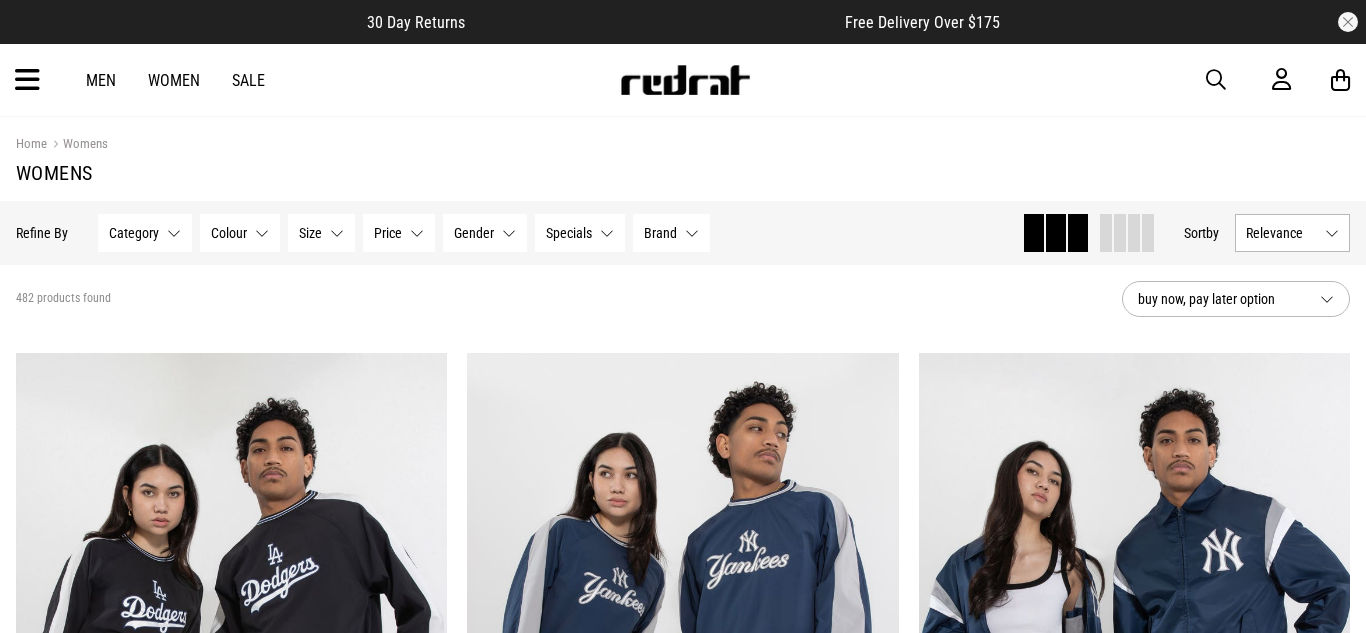 click on "Category" at bounding box center [134, 233] 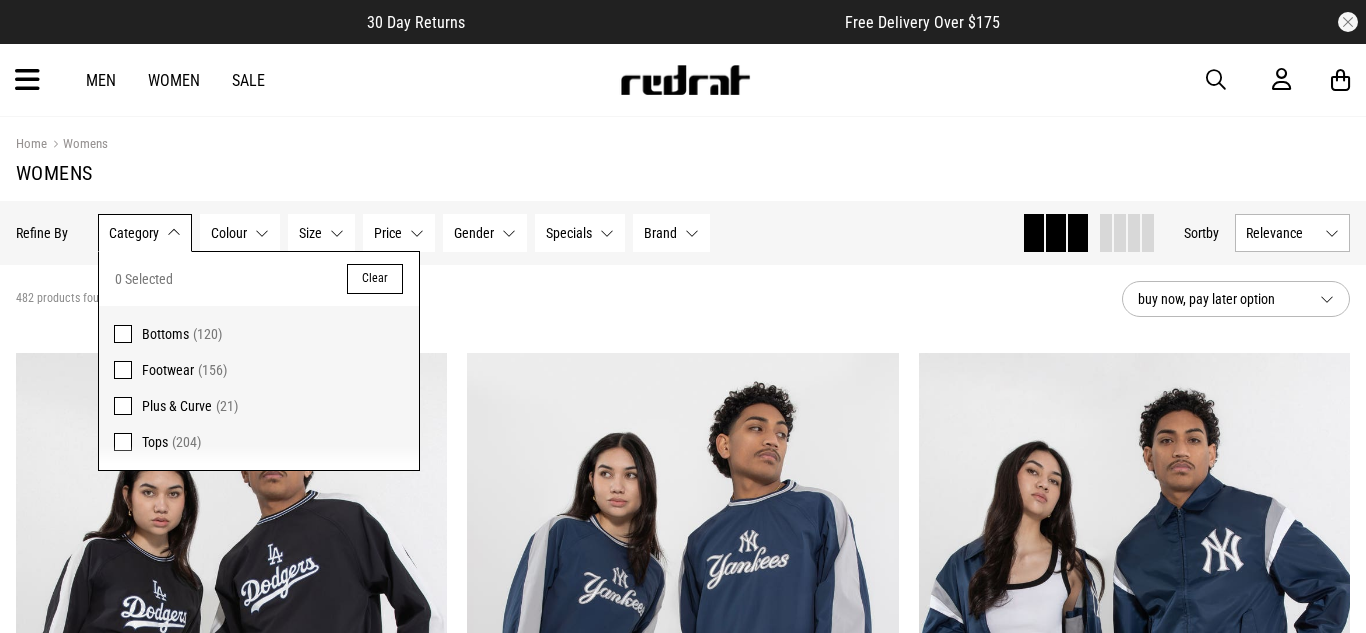 scroll, scrollTop: 0, scrollLeft: 0, axis: both 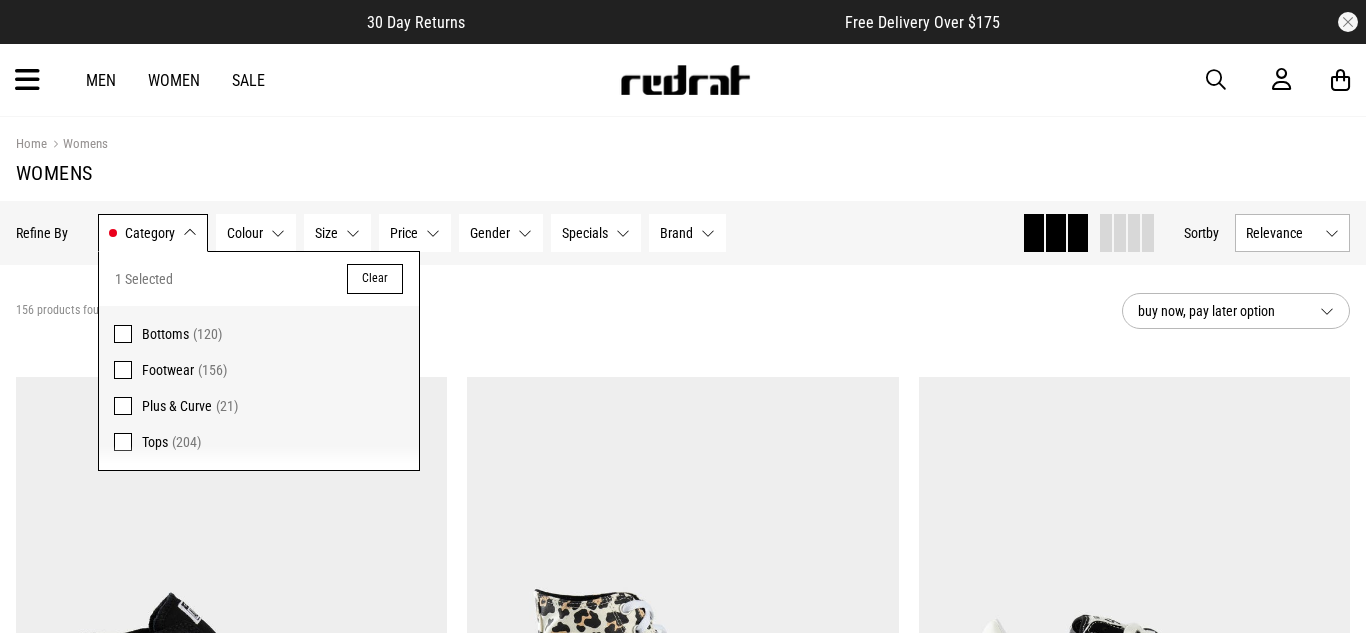 click on "156 products found   Active Filters Footwear Clear" at bounding box center [561, 311] 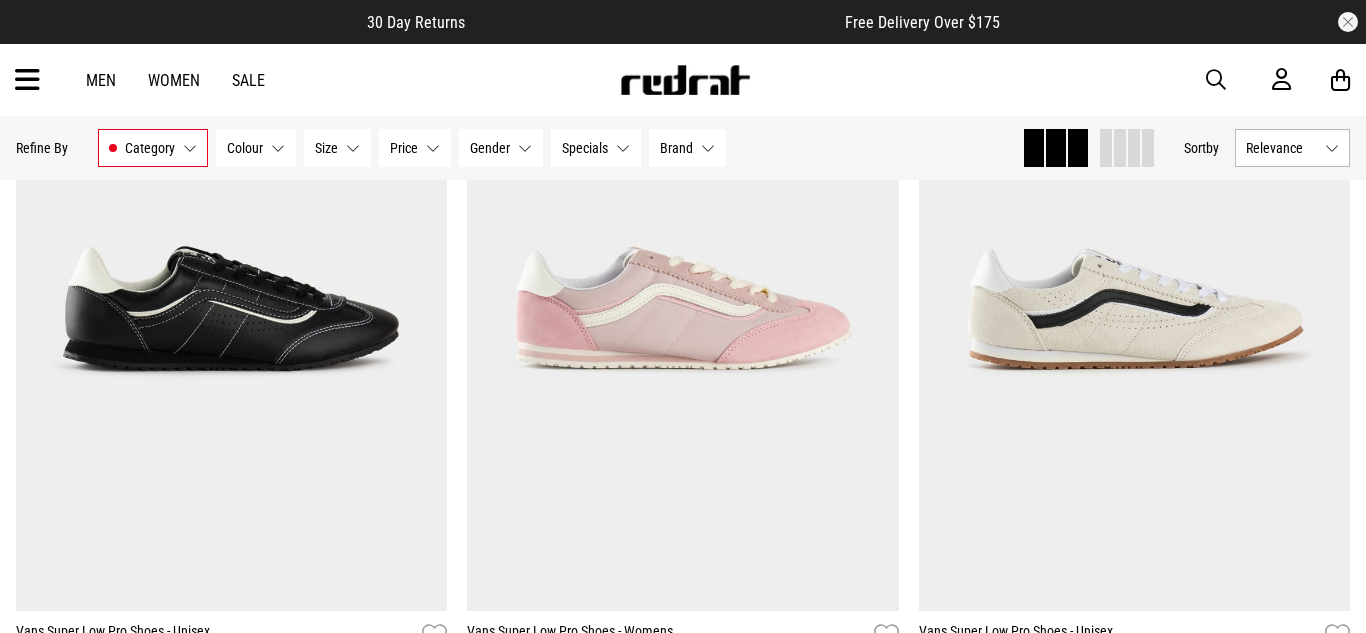 scroll, scrollTop: 1120, scrollLeft: 0, axis: vertical 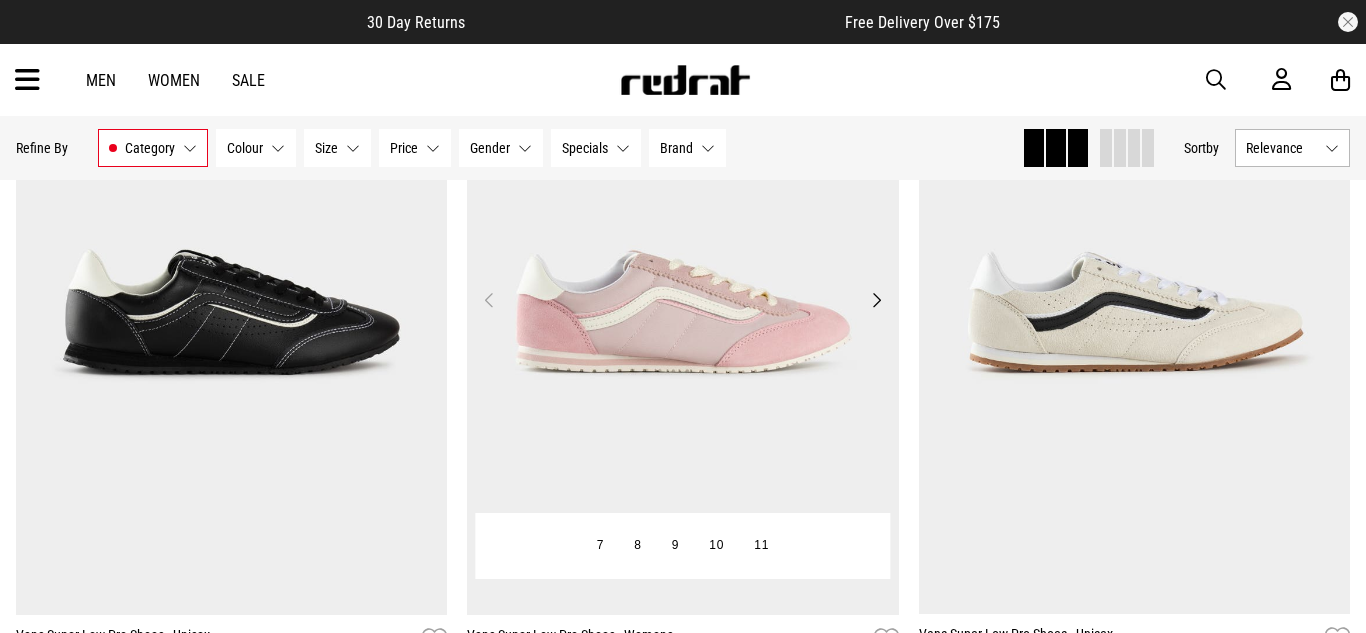 click at bounding box center (683, 312) 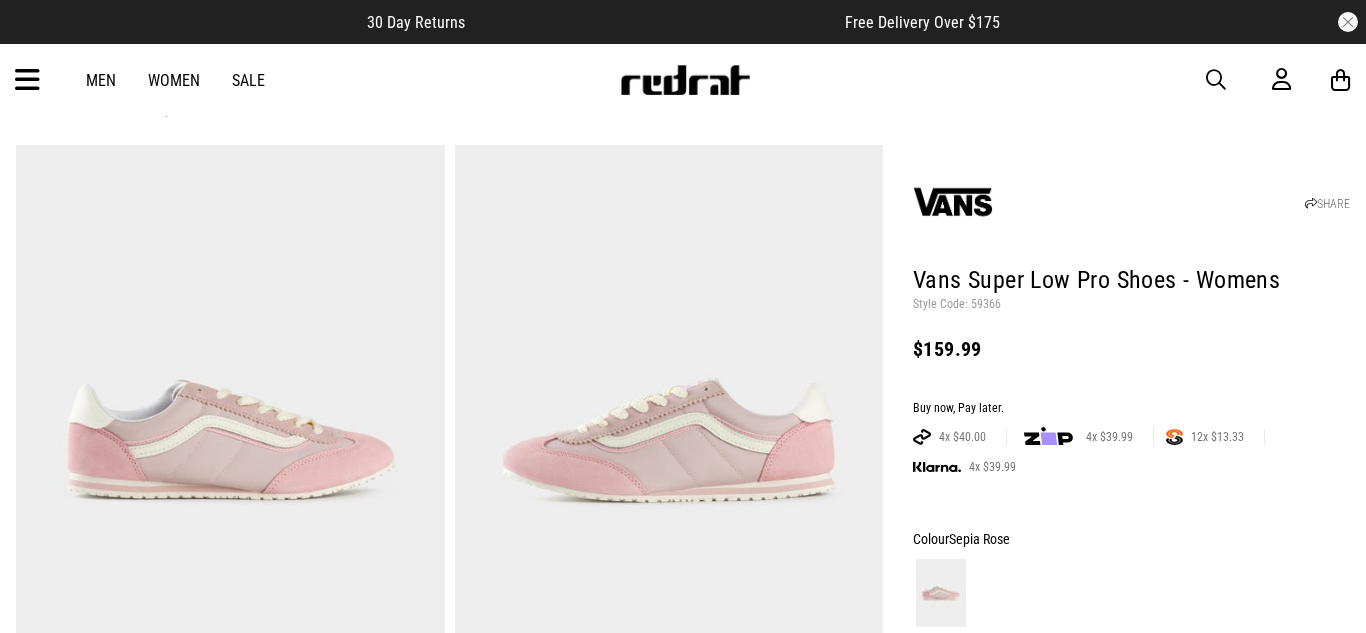 scroll, scrollTop: 0, scrollLeft: 0, axis: both 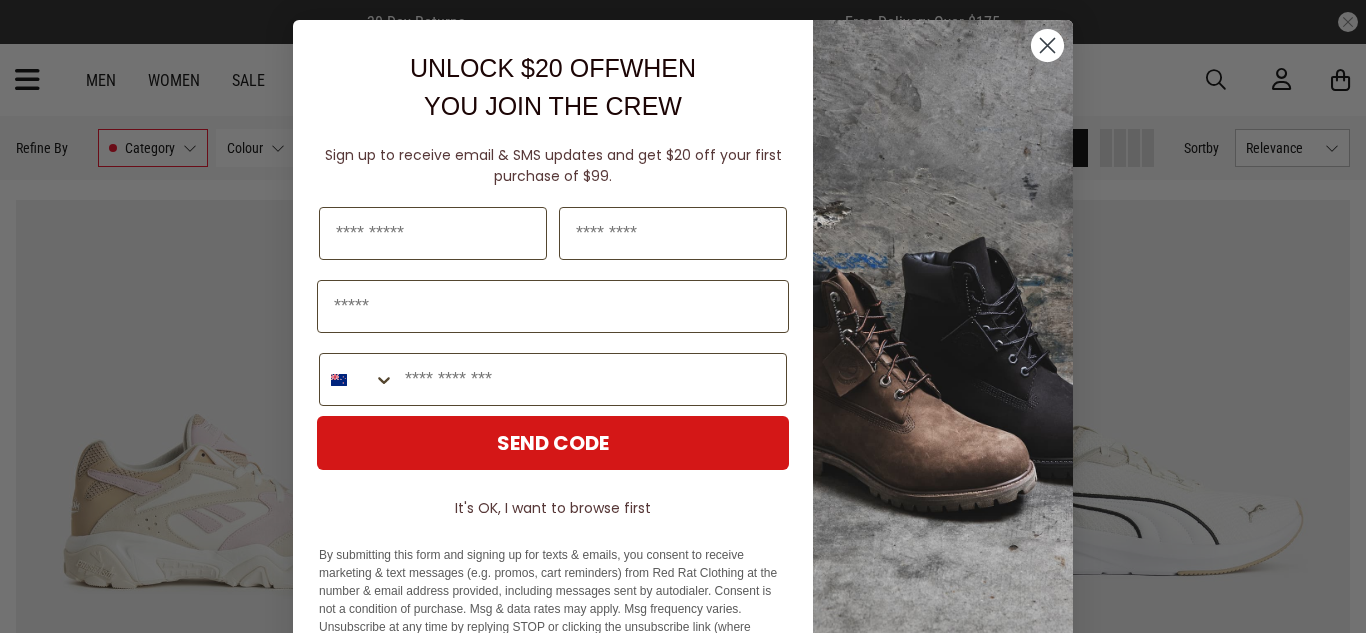 click on "Close dialog UNLOCK $20 OFF  WHEN
YOU JOIN THE CREW Sign up to receive email & SMS updates and get $20 off your first purchase of $99. Last Name Phone Number SEND CODE It's OK, I want to browse first By submitting this form and signing up for texts & emails, you consent to receive marketing & text messages (e.g. promos, cart reminders) from Red Rat Clothing at the number & email address provided, including messages sent by autodialer. Consent is not a condition of purchase. Msg & data rates may apply. Msg frequency varies. Unsubscribe at any time by replying STOP or clicking the unsubscribe link (where available).  Privacy Policy  &  Terms . ******" at bounding box center [683, 316] 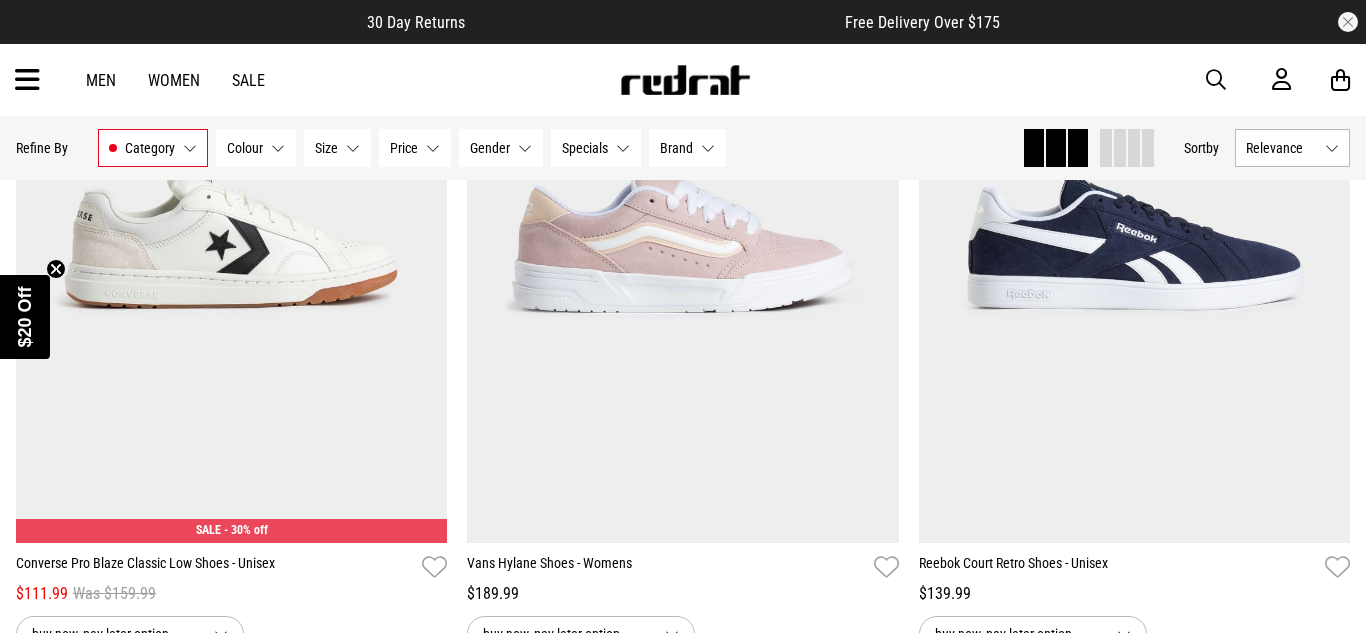 scroll, scrollTop: 4877, scrollLeft: 0, axis: vertical 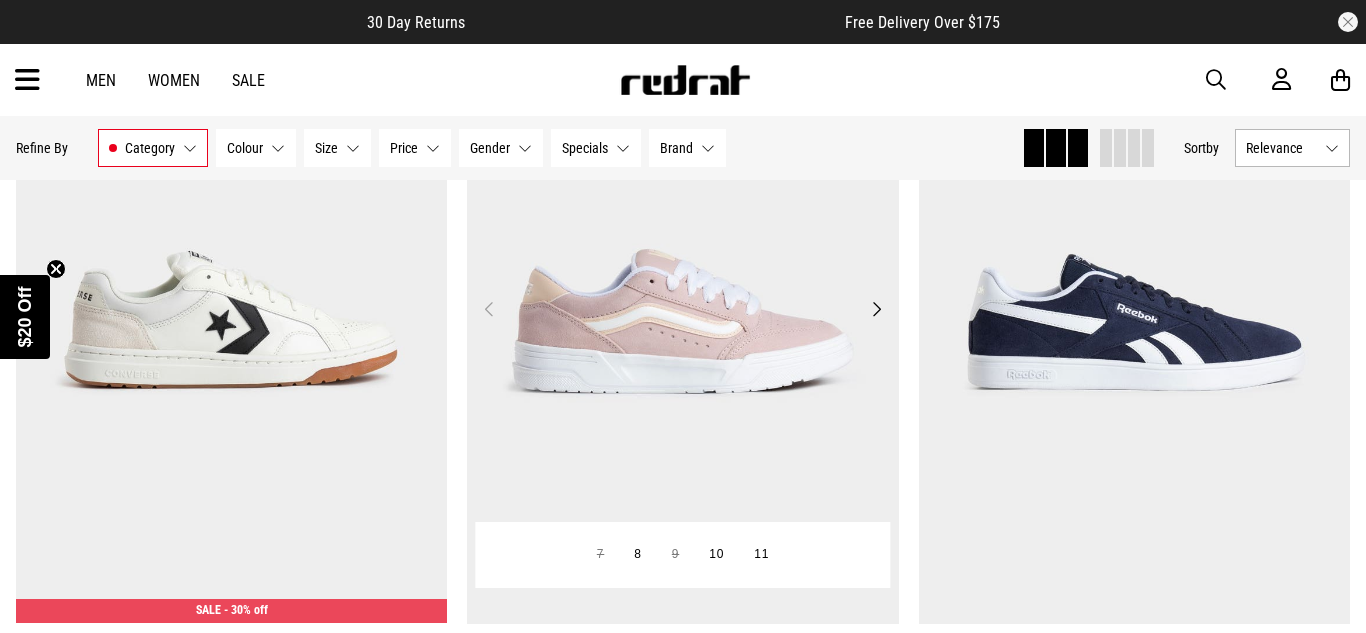 click on "Next" at bounding box center (876, 309) 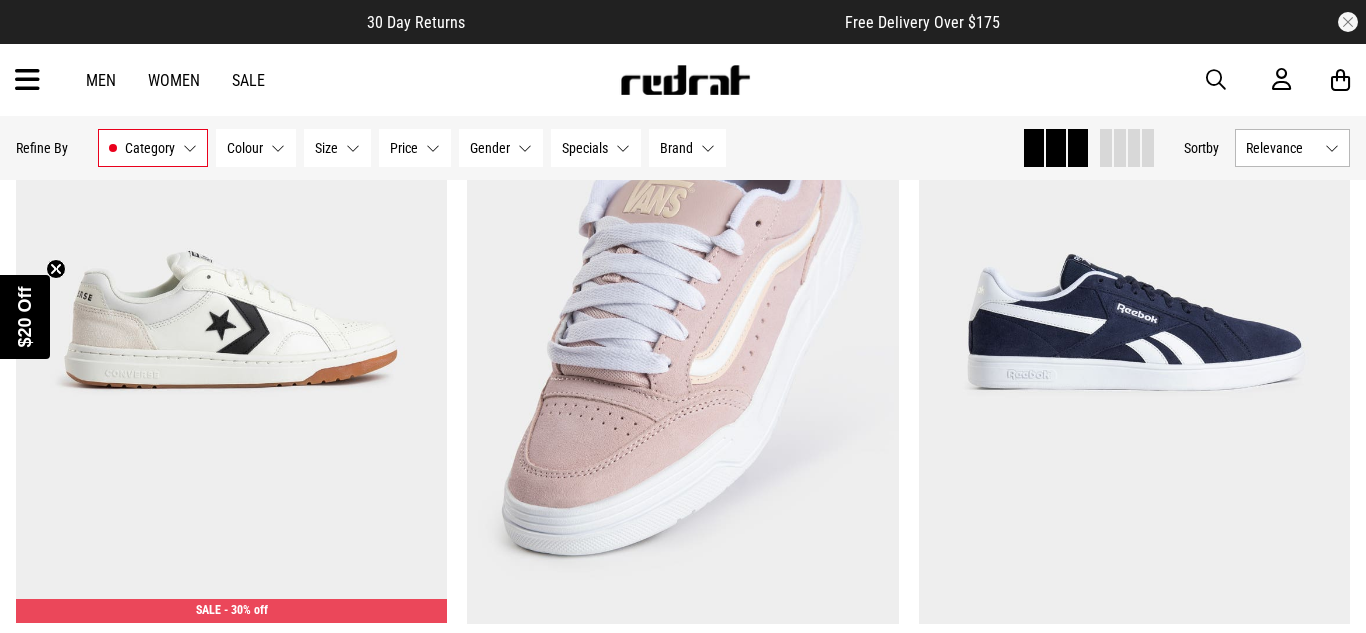 type 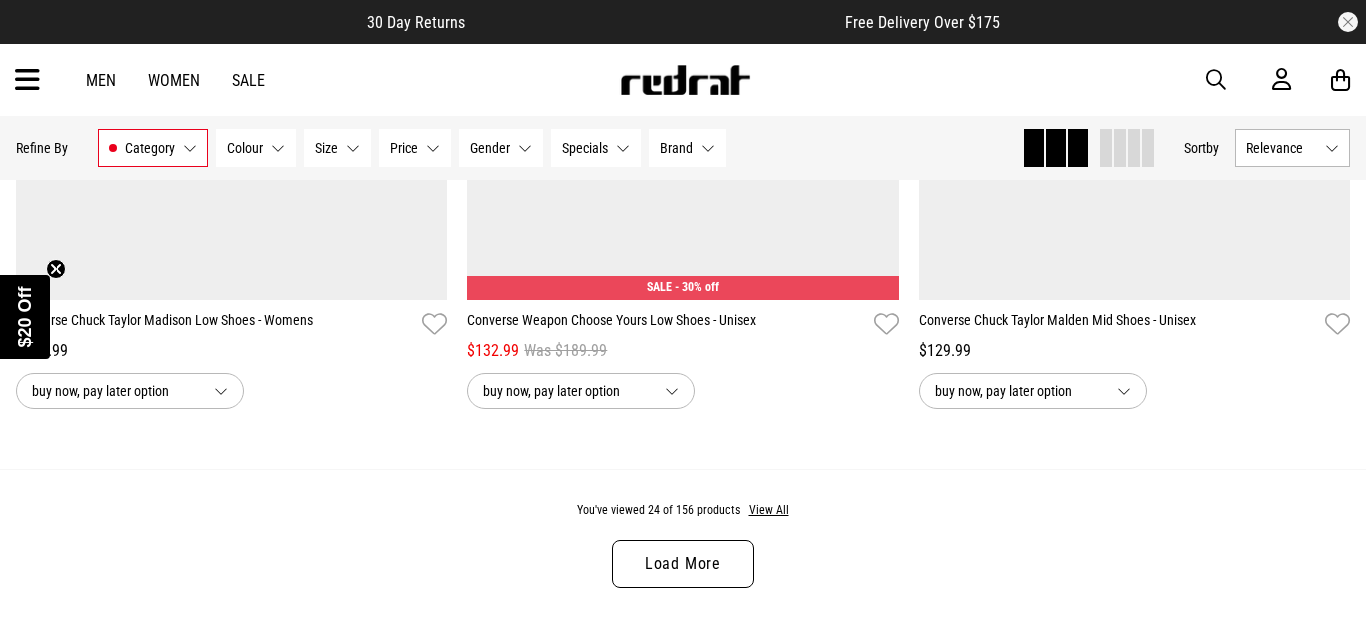 scroll, scrollTop: 5957, scrollLeft: 0, axis: vertical 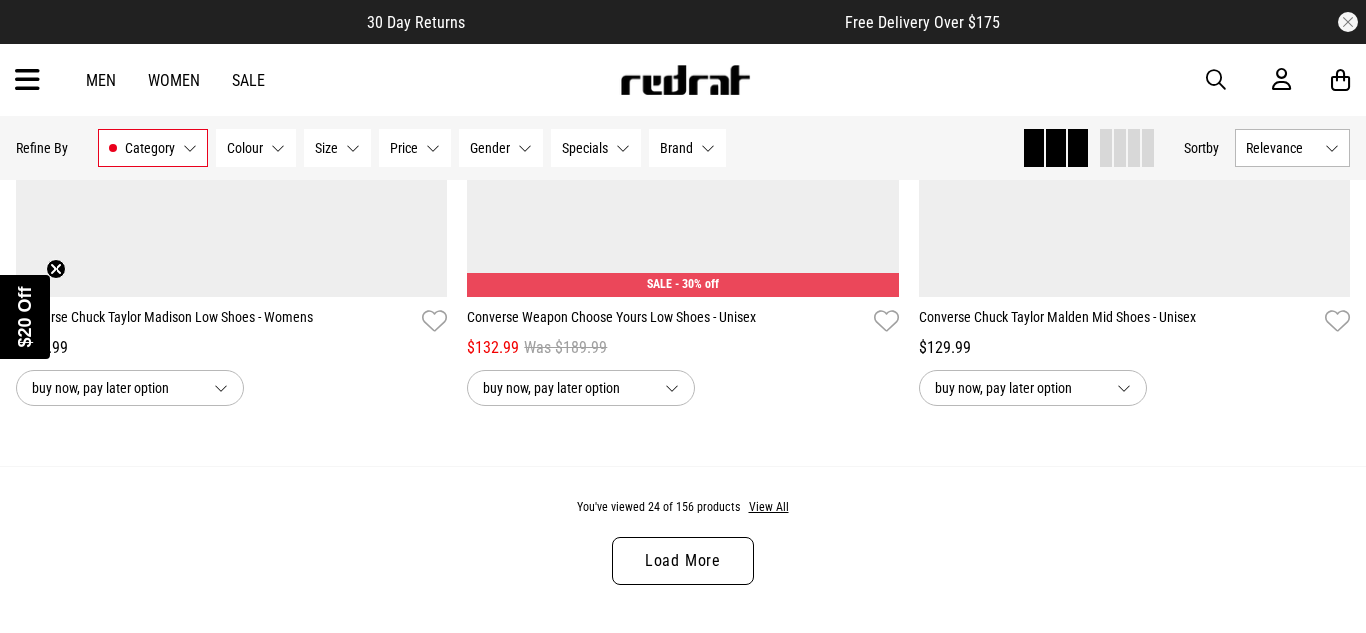 click on "Load More" at bounding box center (683, 561) 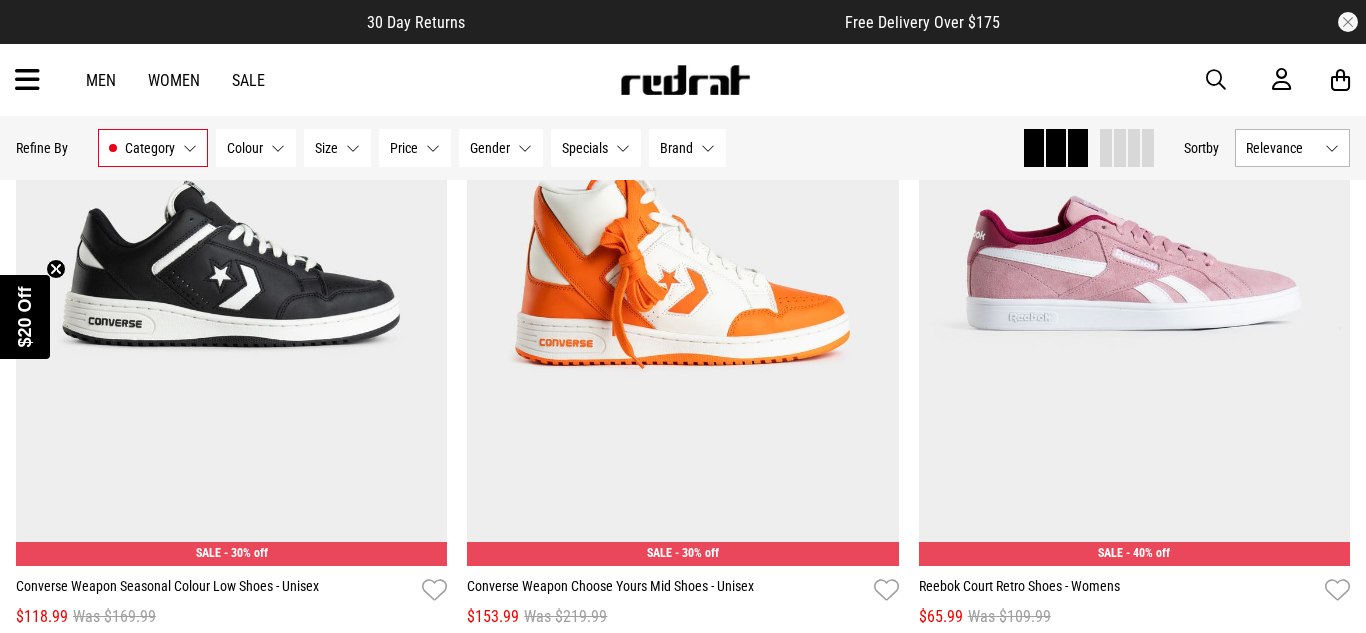 scroll, scrollTop: 6437, scrollLeft: 0, axis: vertical 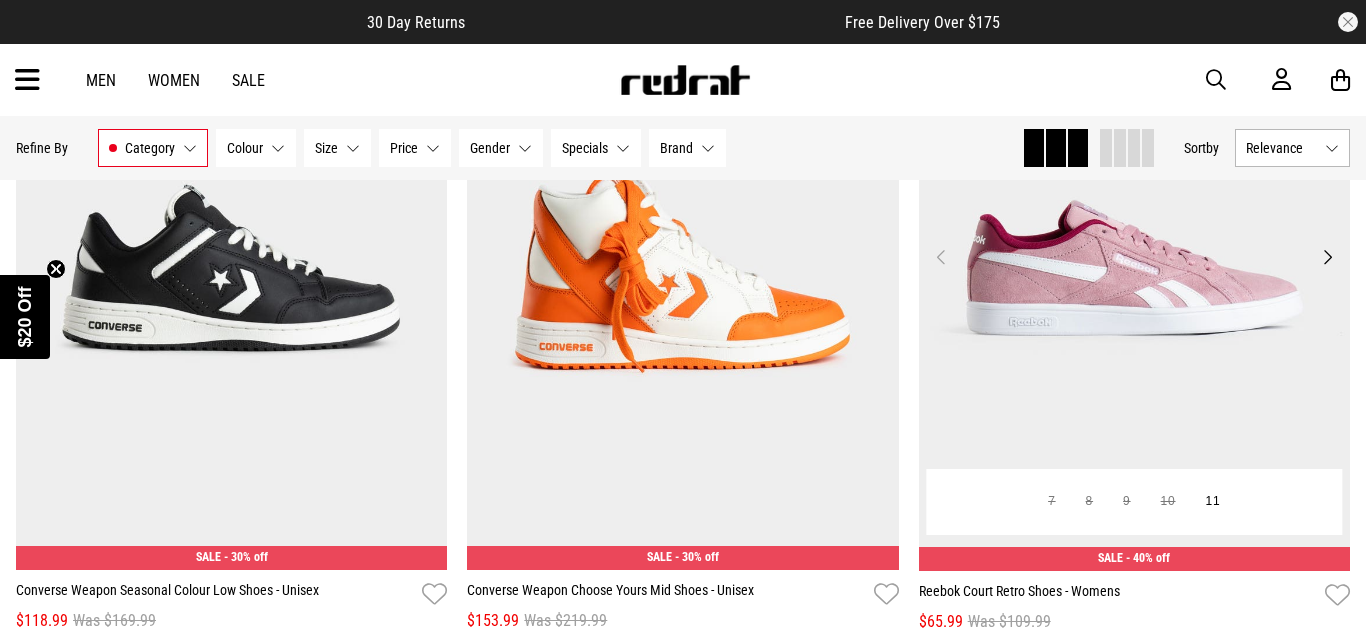 click on "Next" at bounding box center (1327, 257) 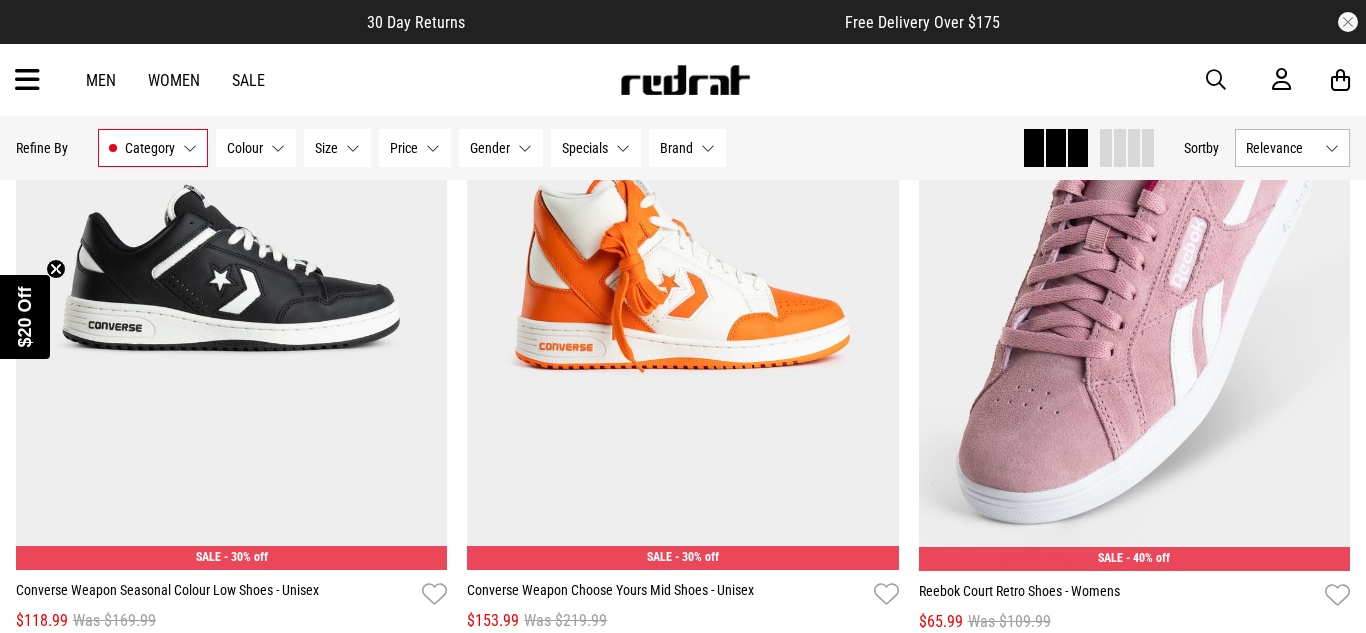 type 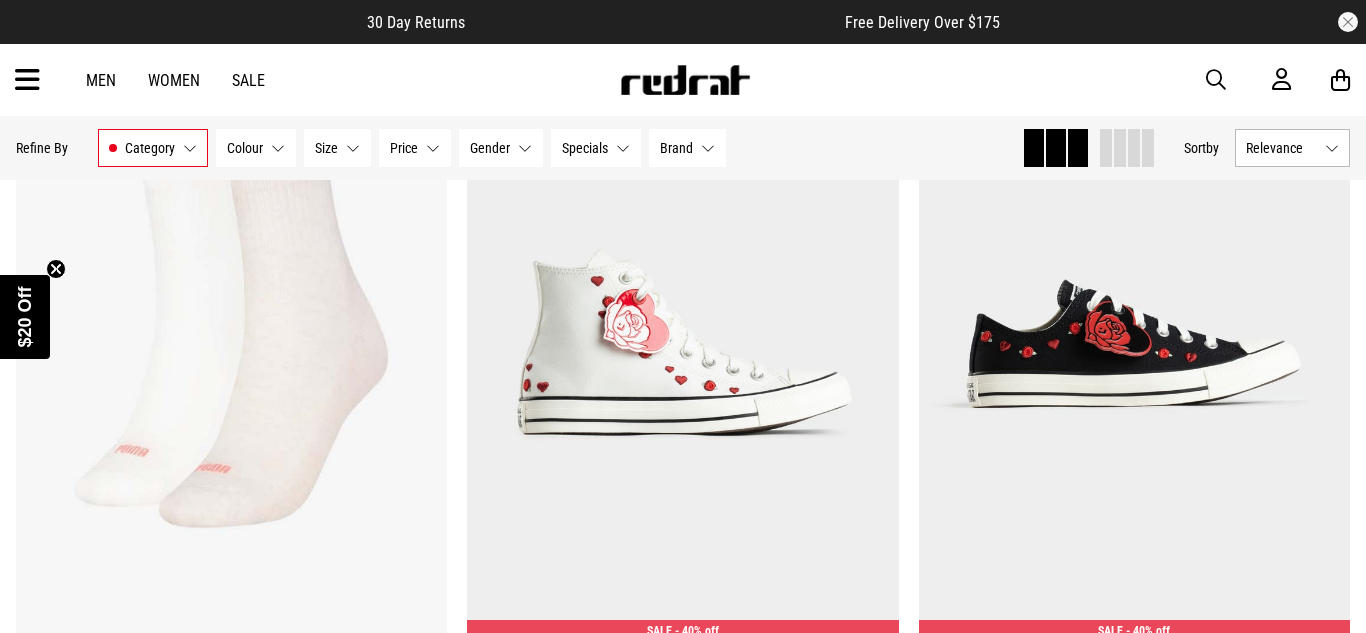 scroll, scrollTop: 7837, scrollLeft: 0, axis: vertical 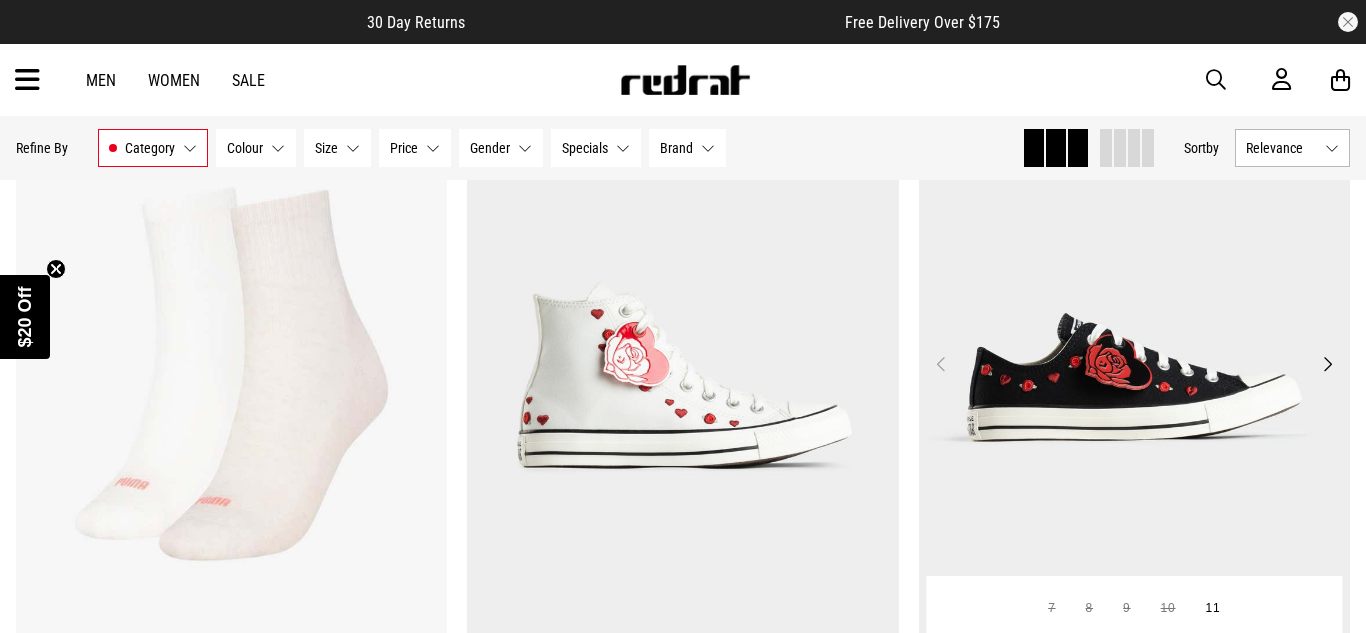 click on "Next" at bounding box center [1327, 364] 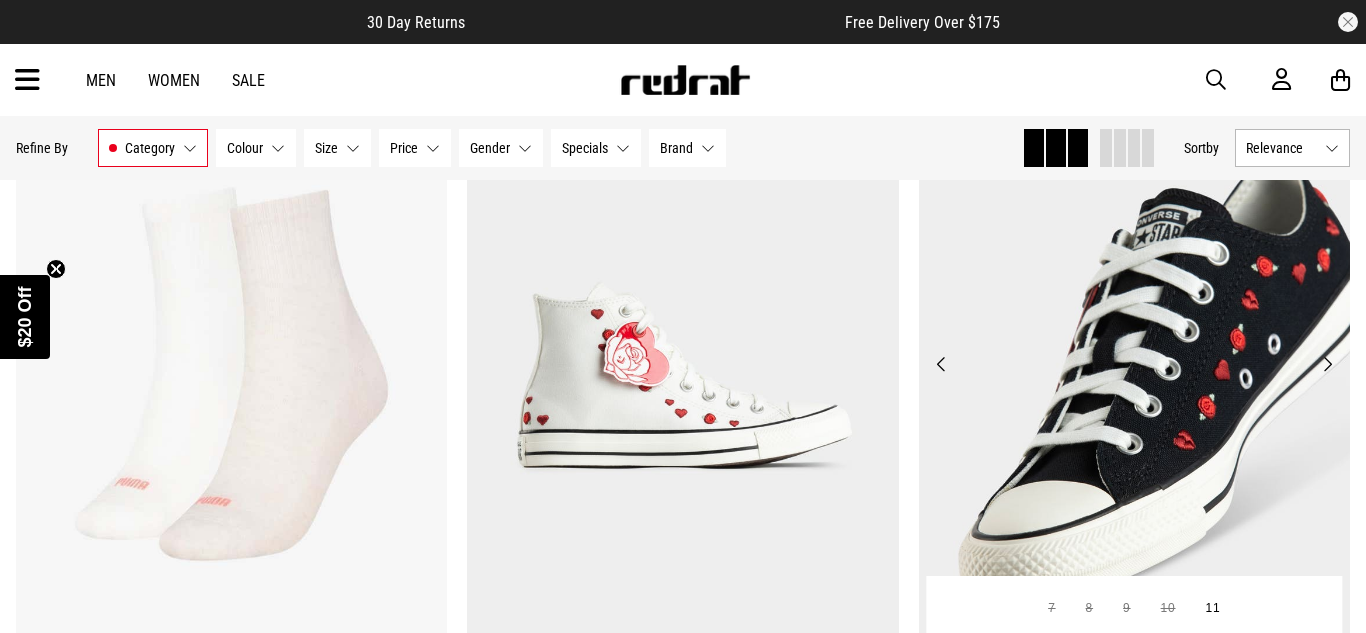 click on "Next" at bounding box center [1327, 364] 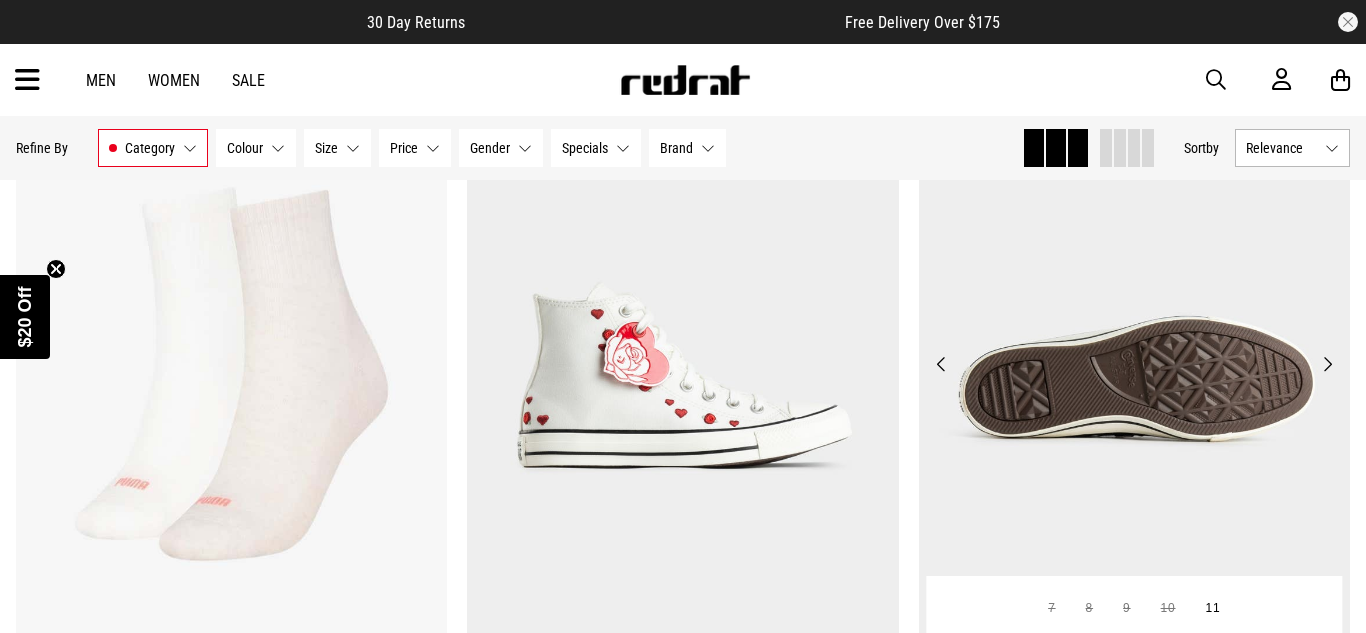 click on "Next" at bounding box center [1327, 364] 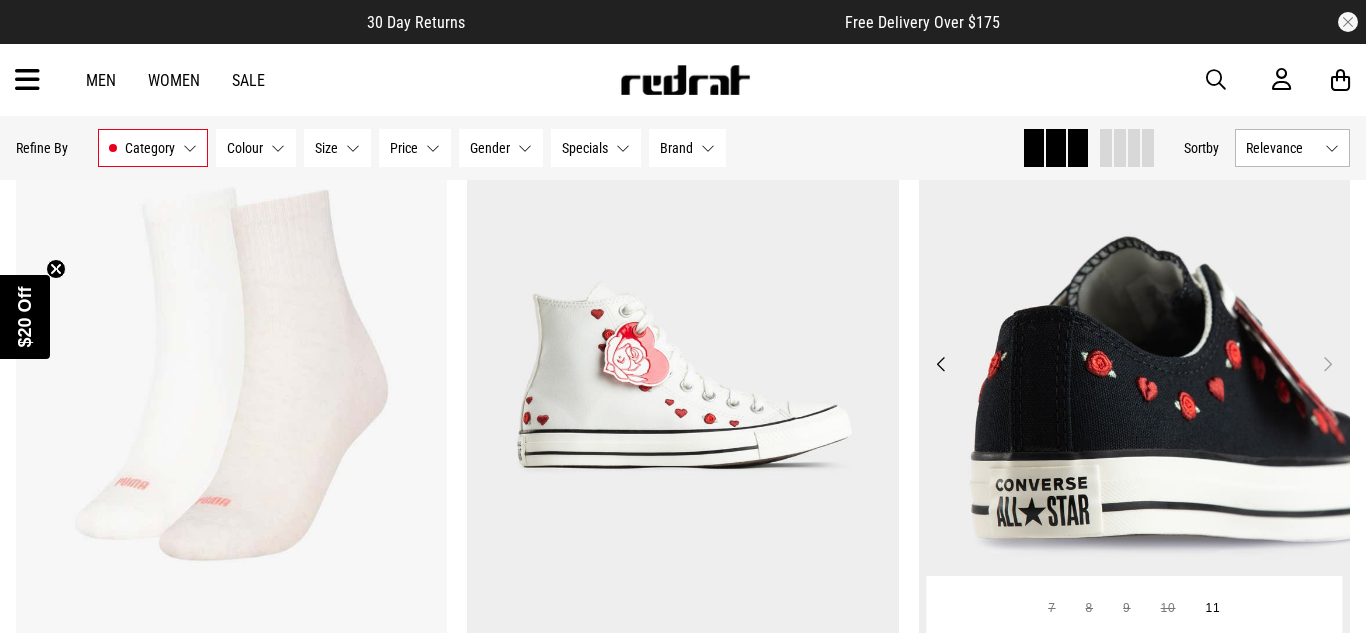click on "Next" at bounding box center [1327, 364] 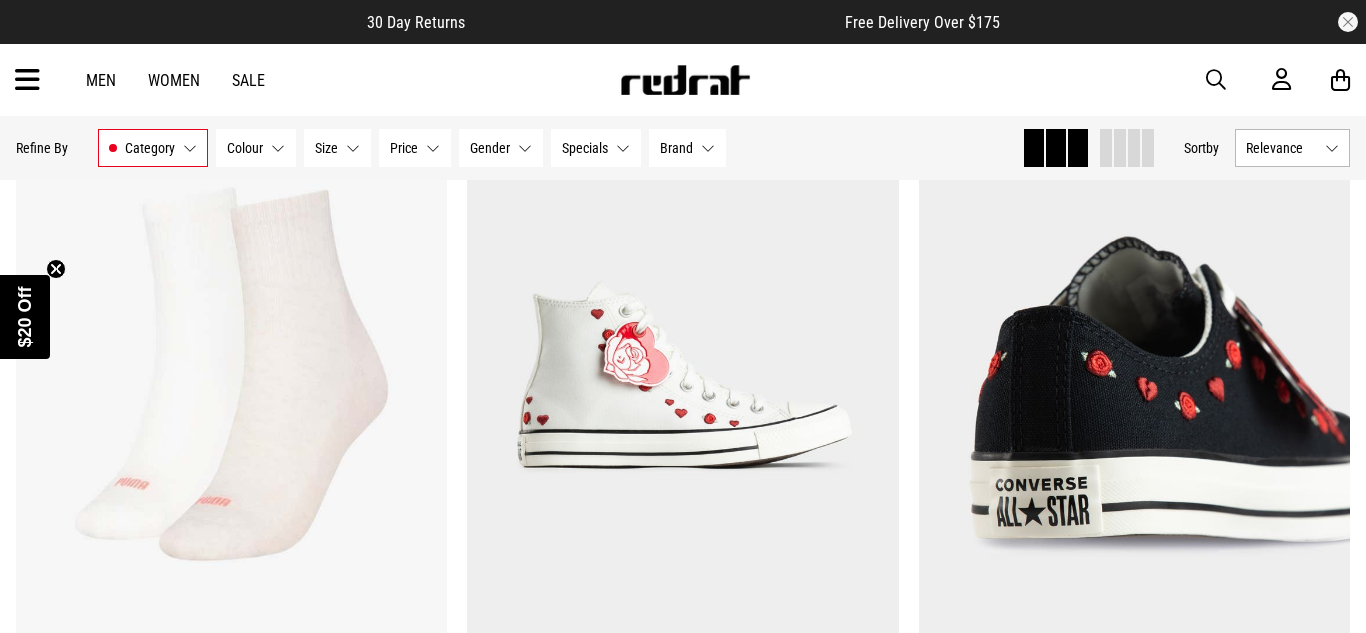 type 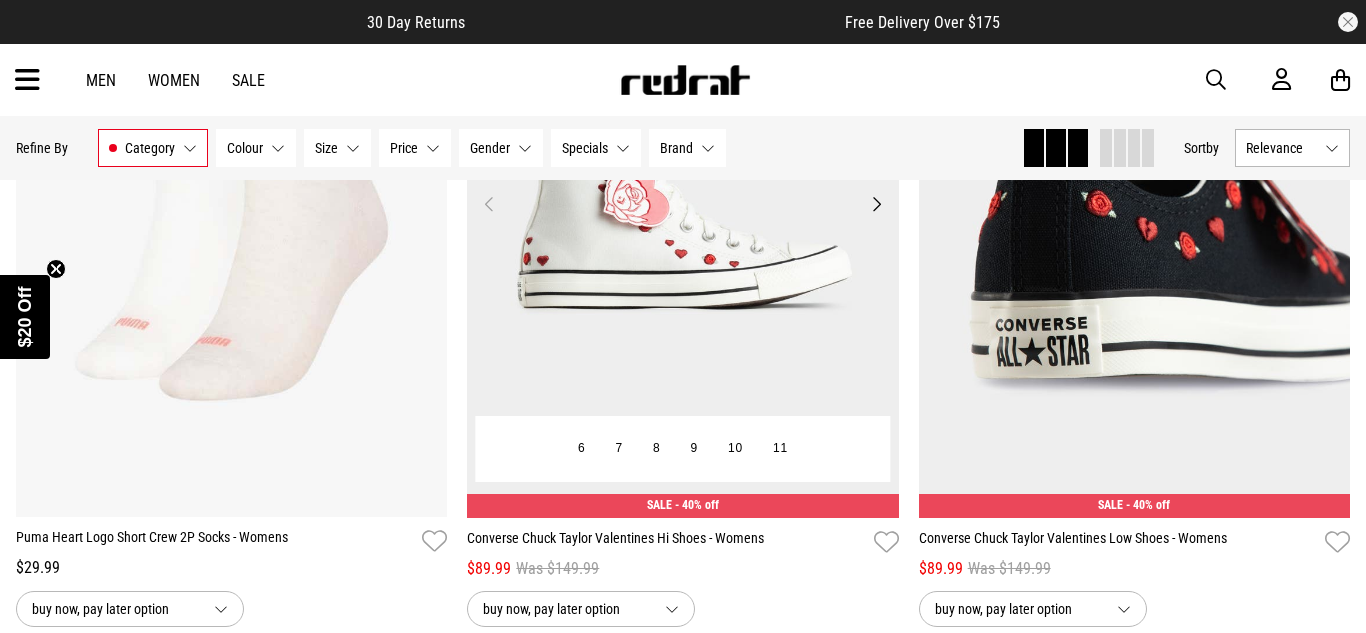 scroll, scrollTop: 7917, scrollLeft: 0, axis: vertical 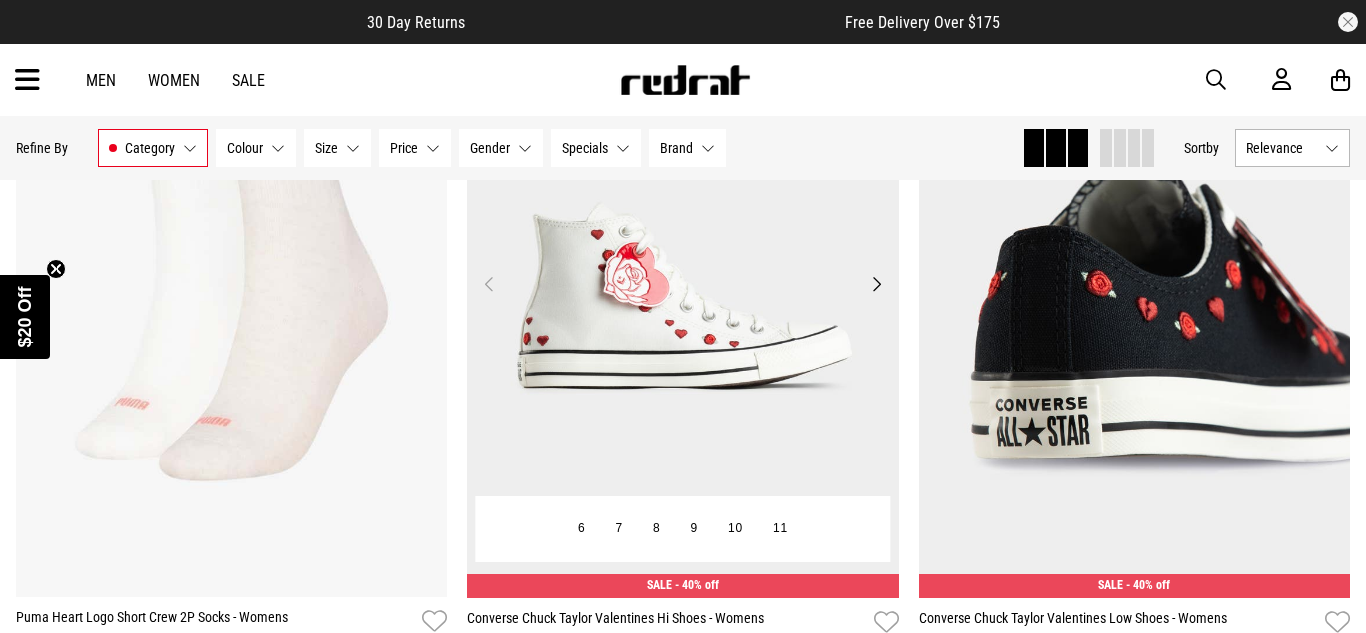 click on "Next" at bounding box center [876, 284] 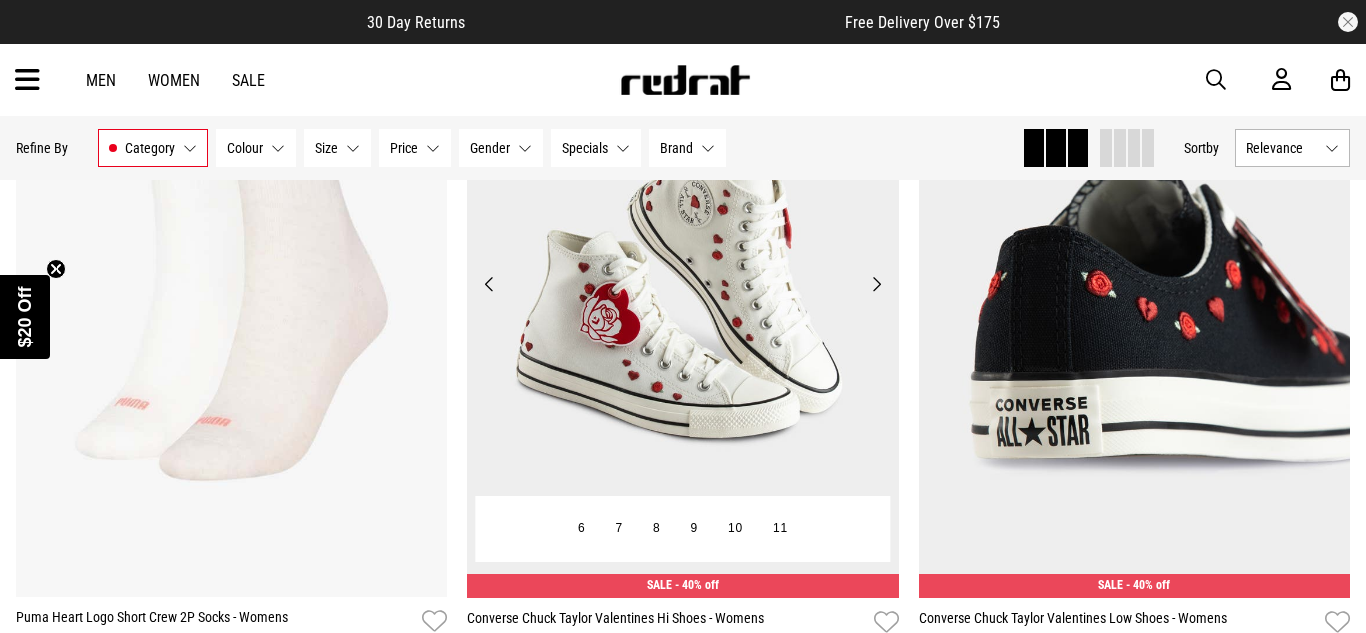 click on "Next" at bounding box center (876, 284) 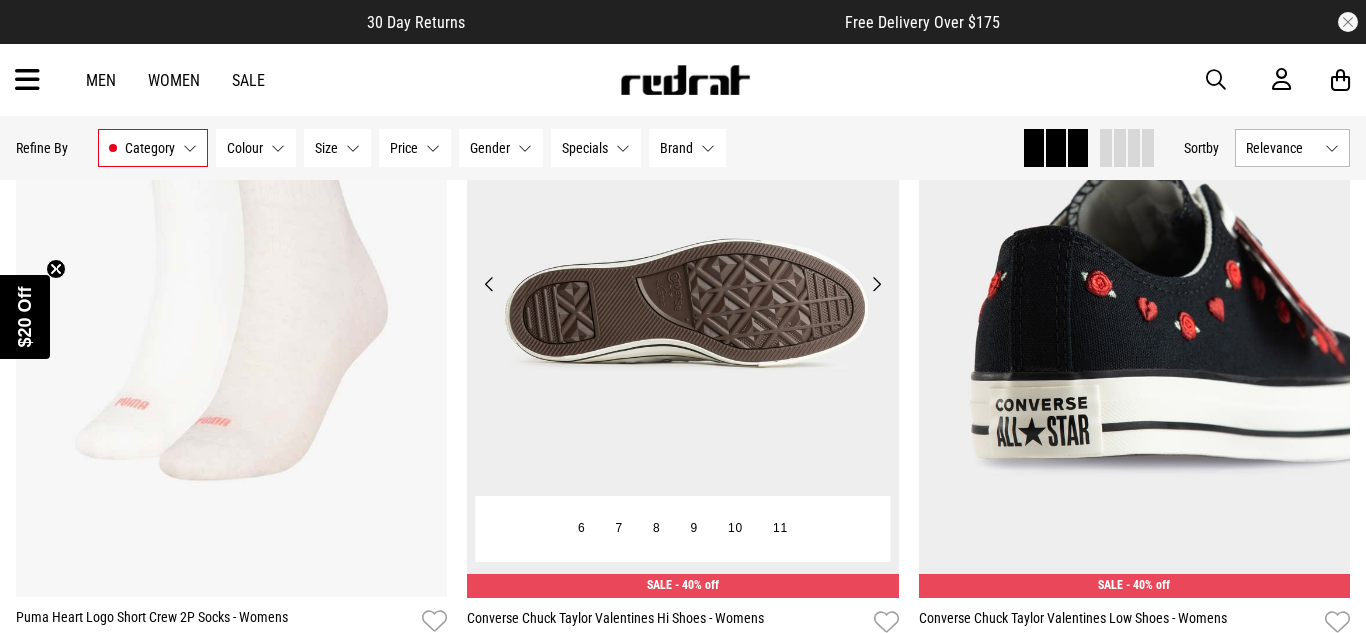 click on "Next" at bounding box center (876, 284) 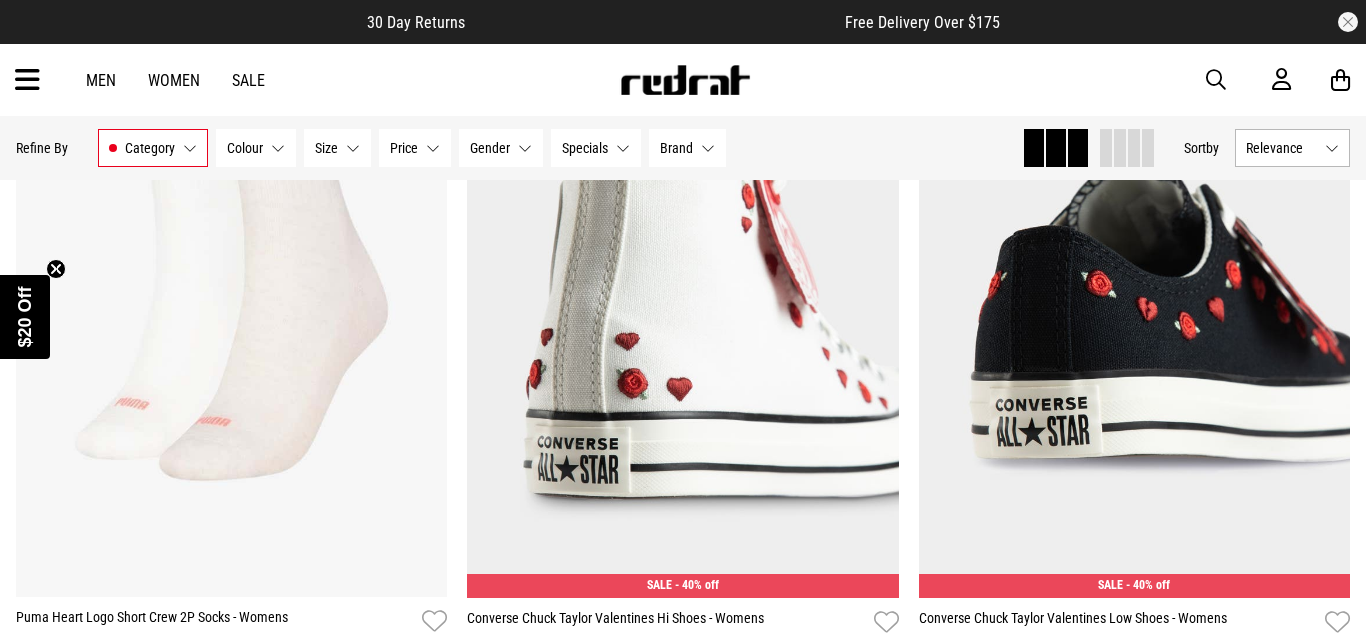 type 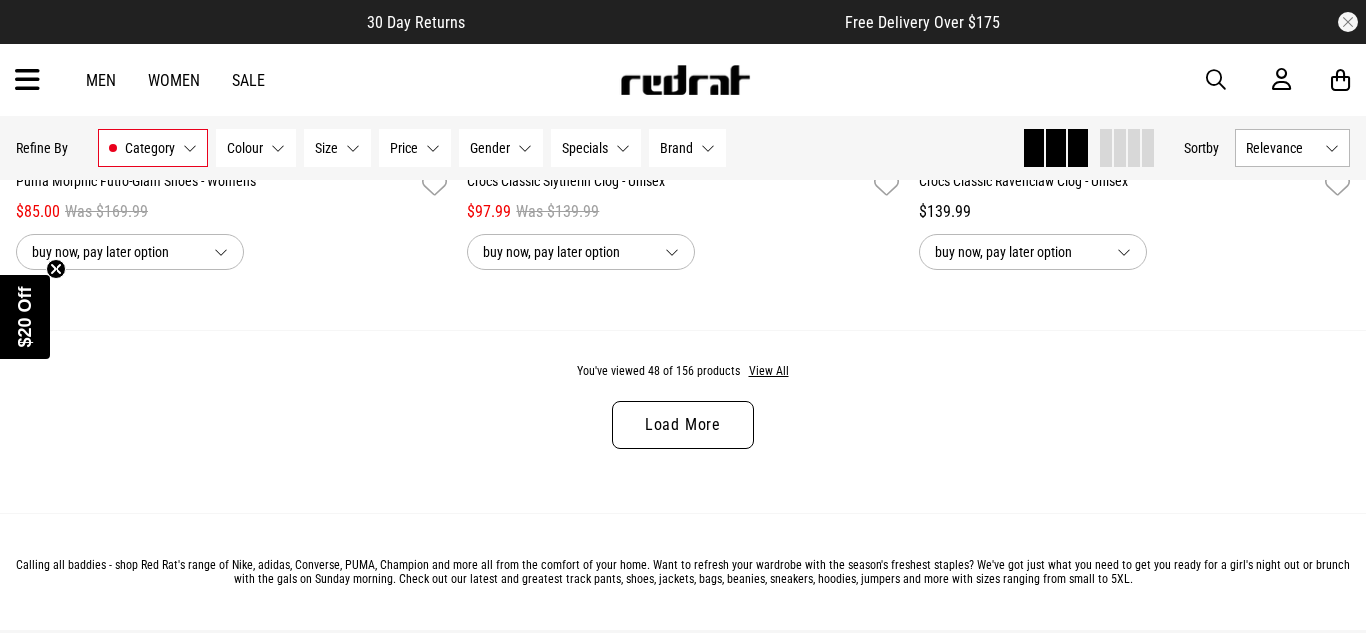 scroll, scrollTop: 12131, scrollLeft: 0, axis: vertical 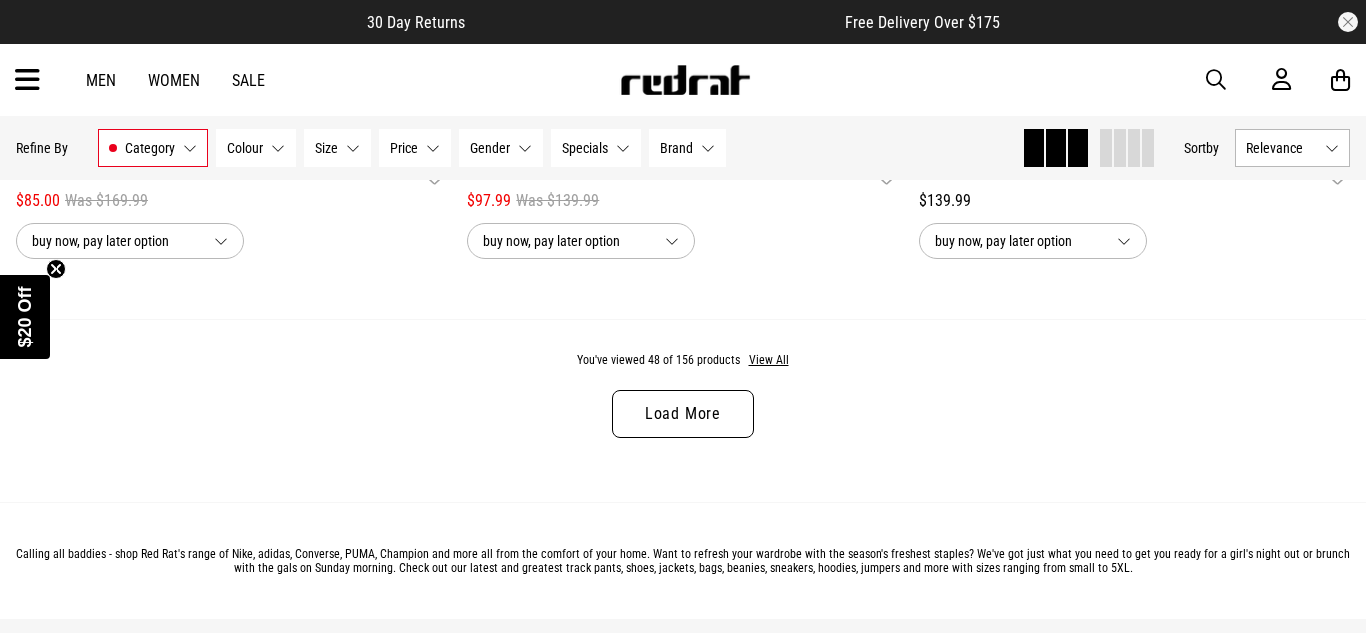 click on "Load More" at bounding box center [683, 414] 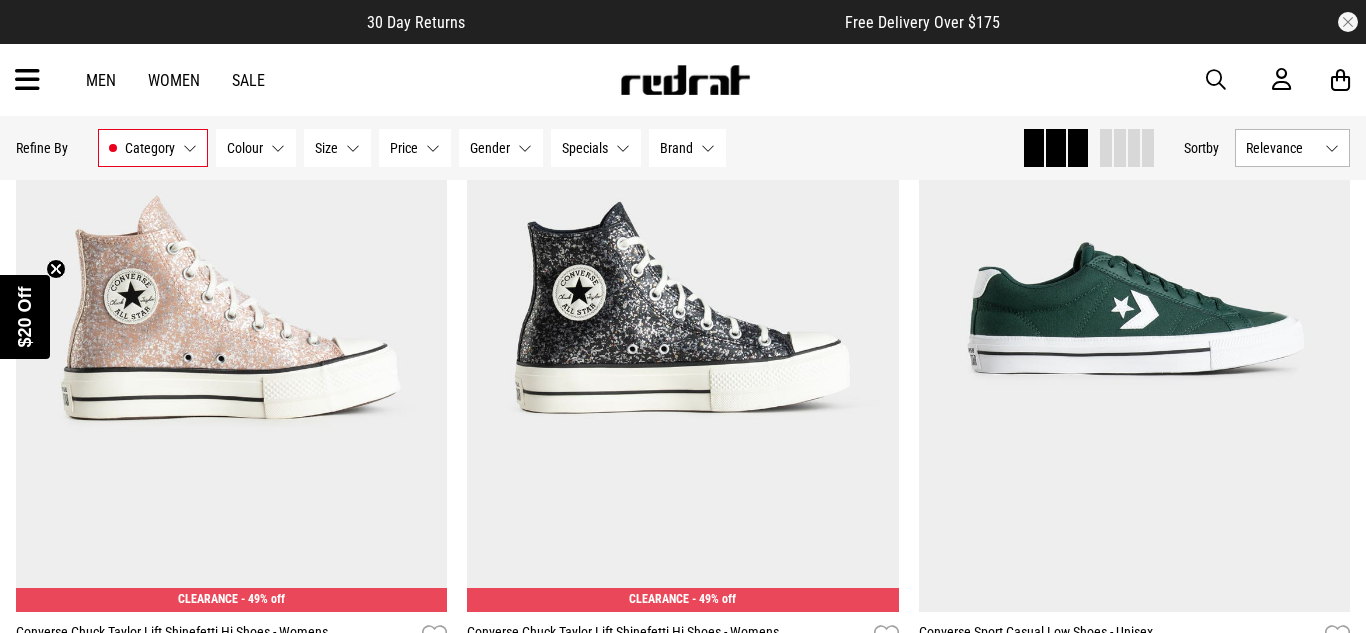 scroll, scrollTop: 13865, scrollLeft: 0, axis: vertical 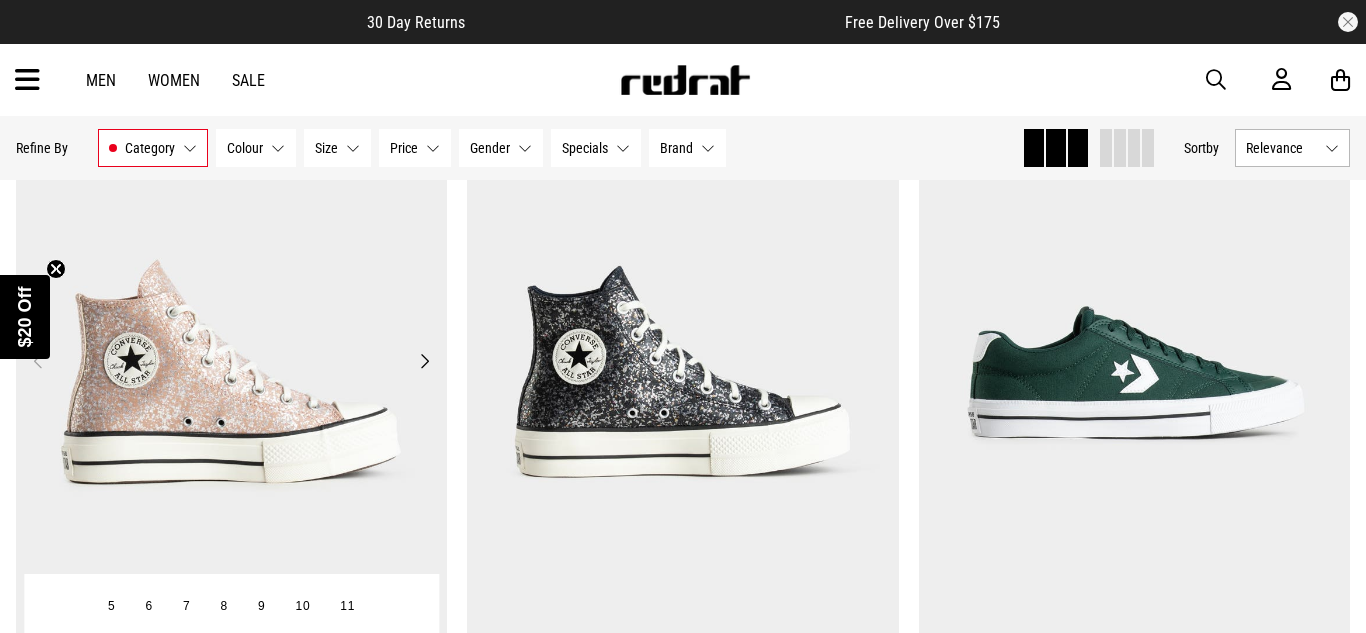 click on "Next" at bounding box center (424, 361) 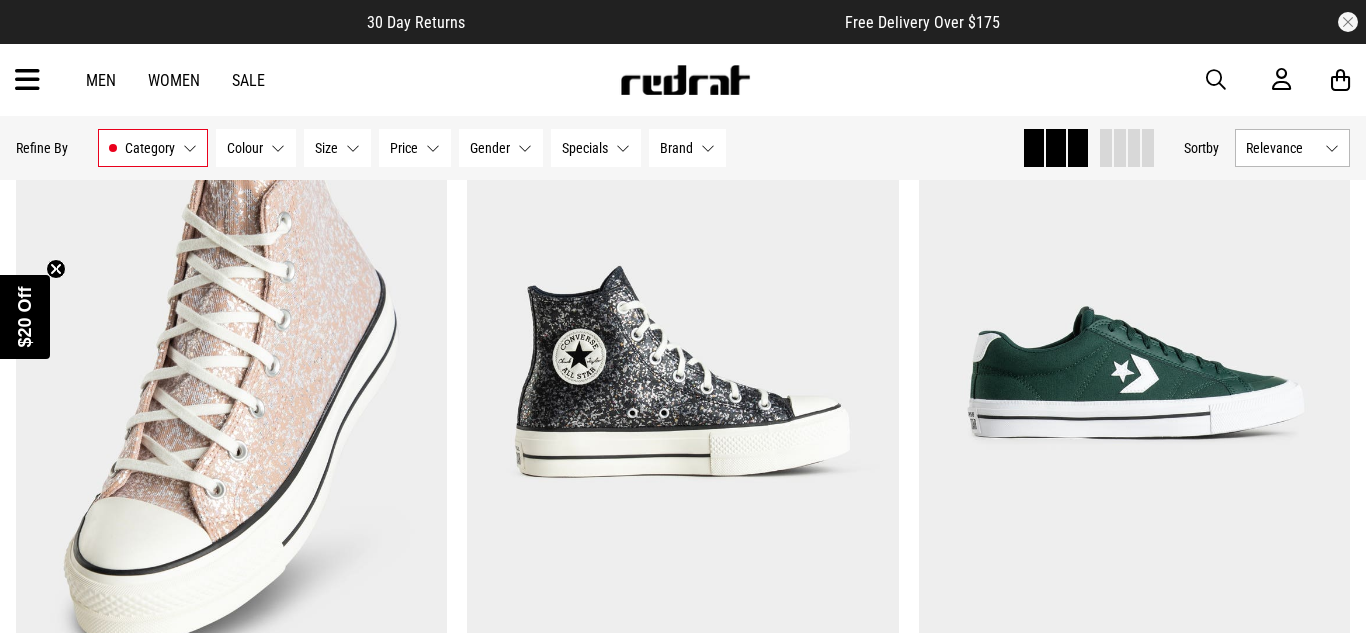 type 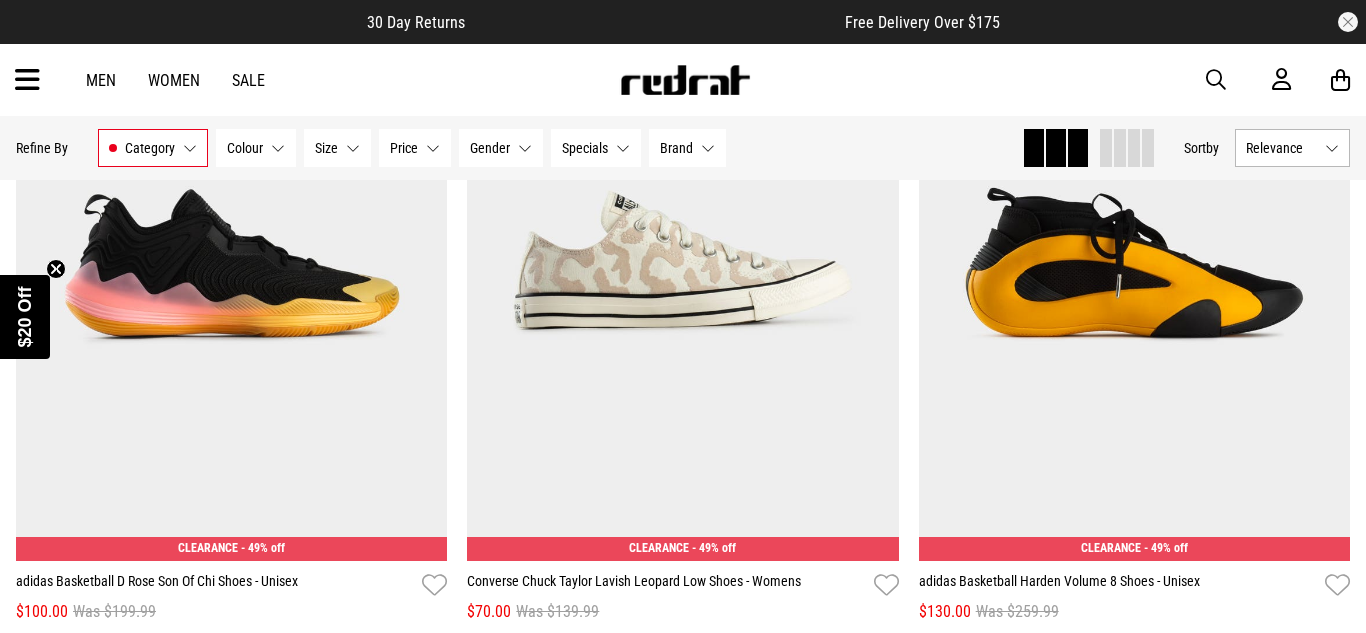scroll, scrollTop: 17705, scrollLeft: 0, axis: vertical 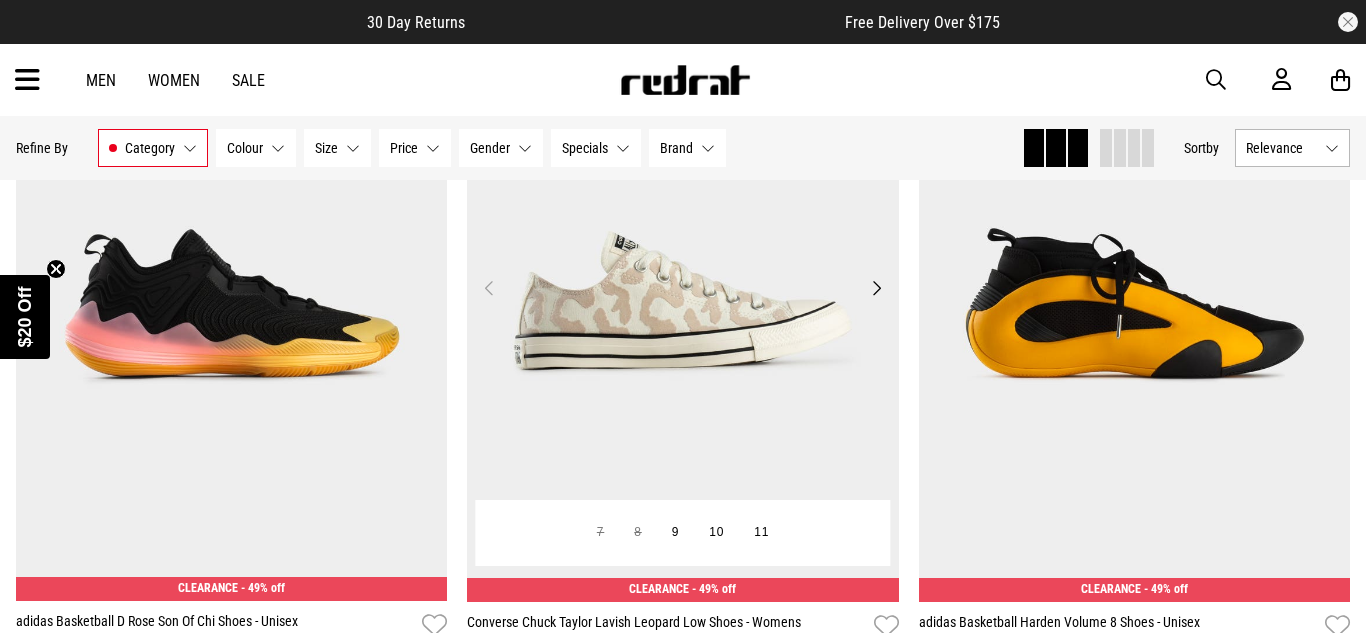 click on "Next" at bounding box center [876, 288] 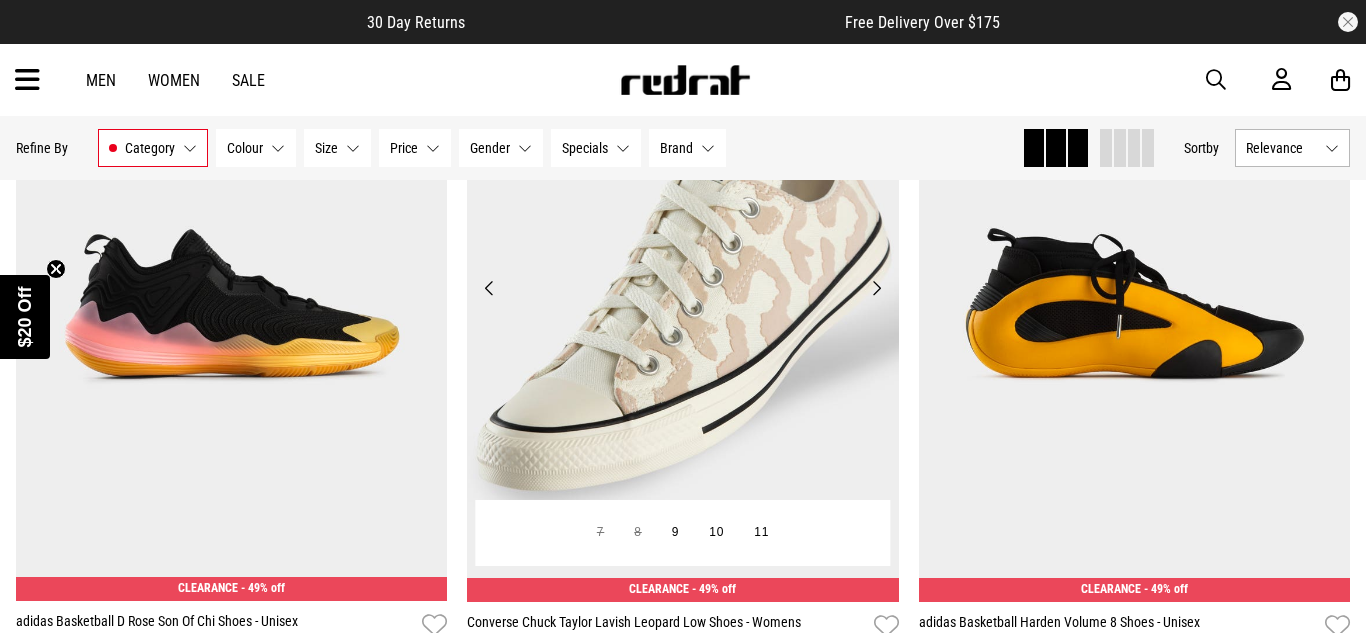 click on "Next" at bounding box center [876, 288] 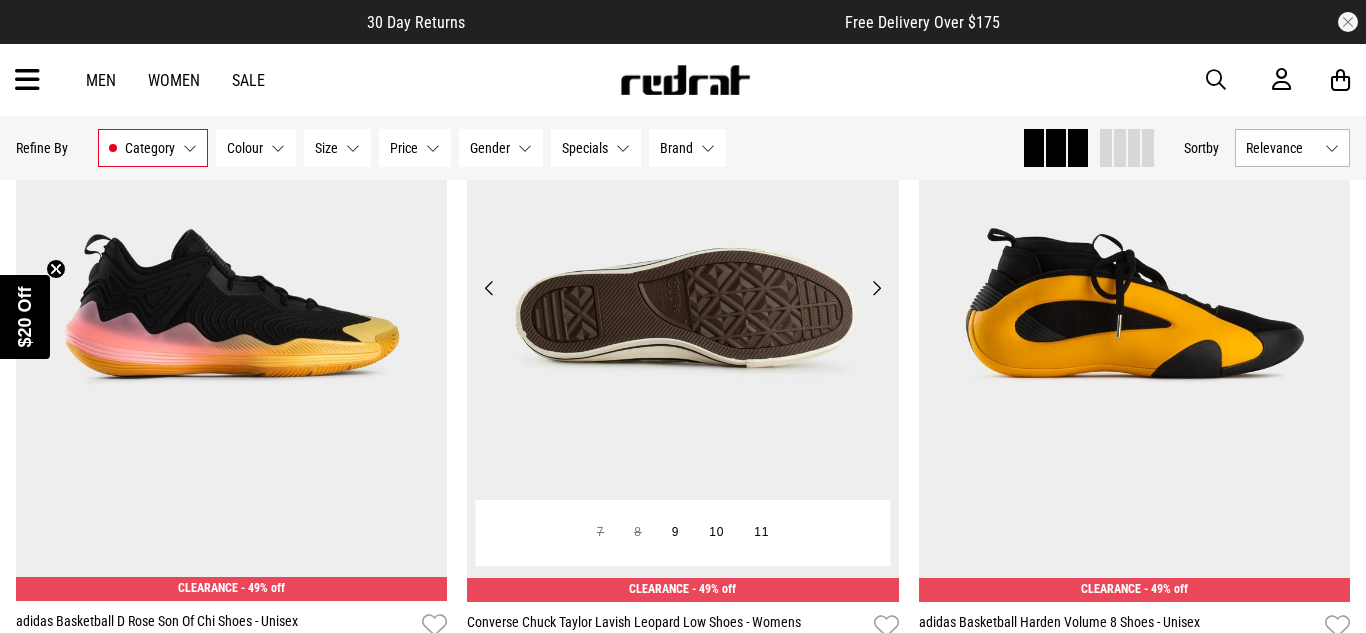 click on "Next" at bounding box center (876, 288) 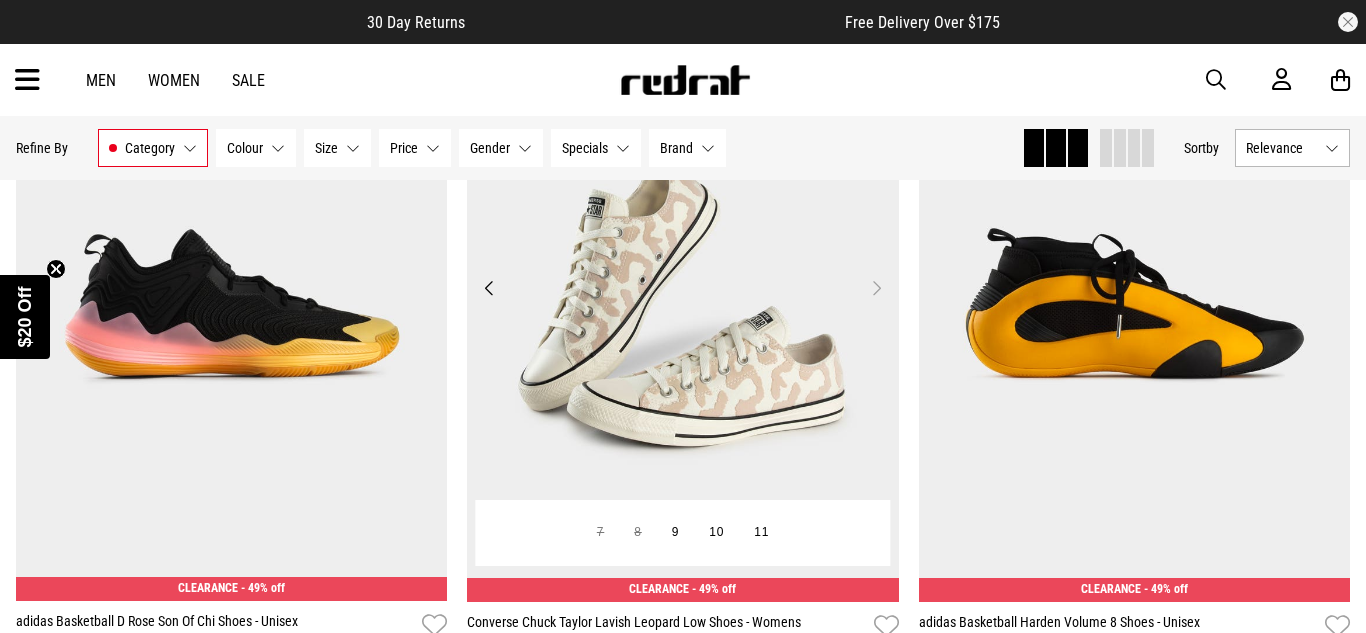 type 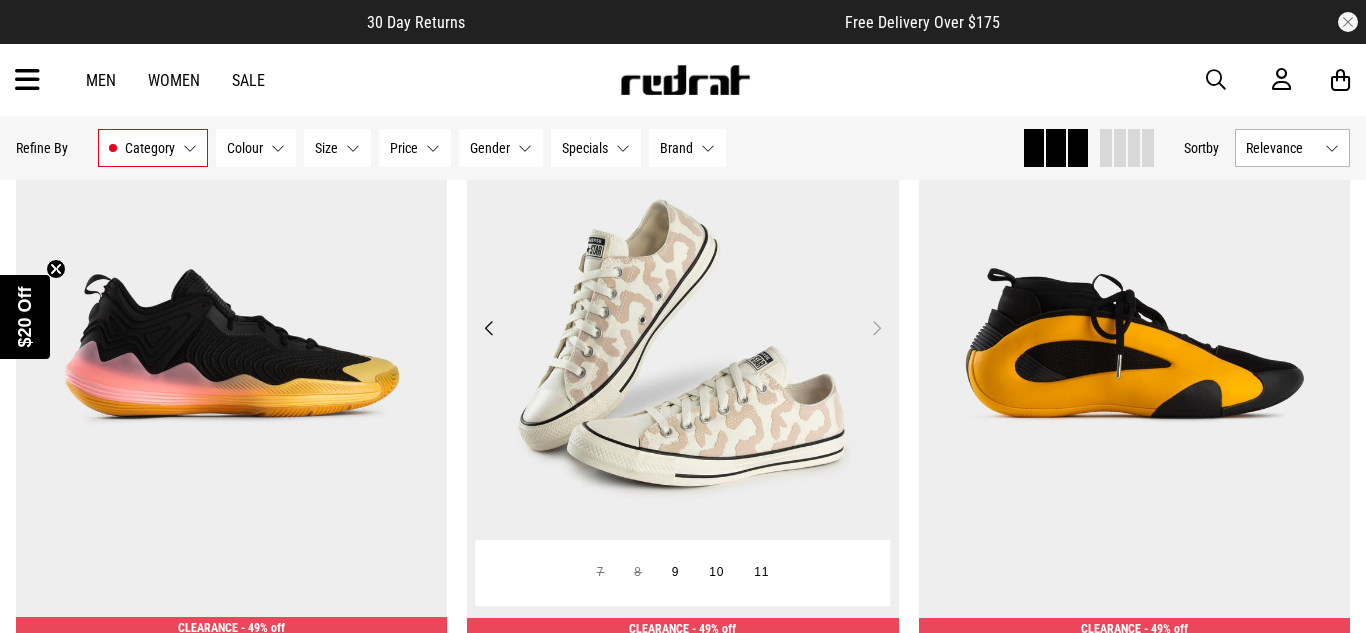click on "Next" at bounding box center [876, 328] 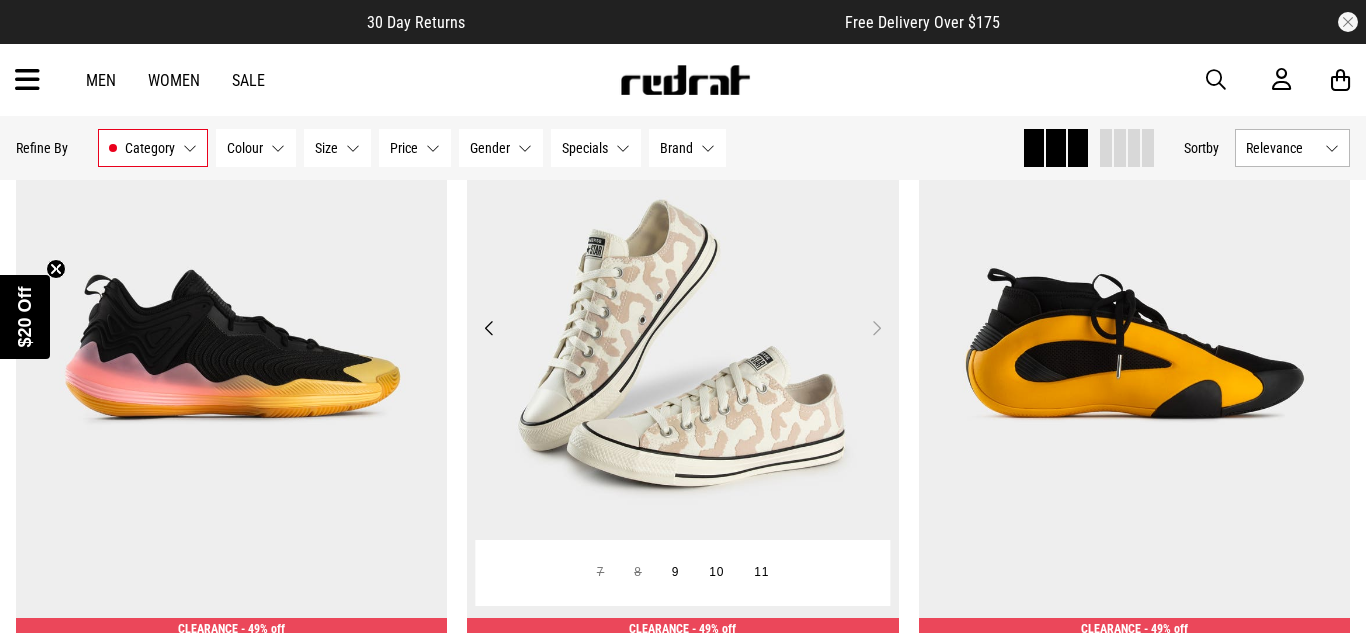 click on "Previous" at bounding box center [489, 328] 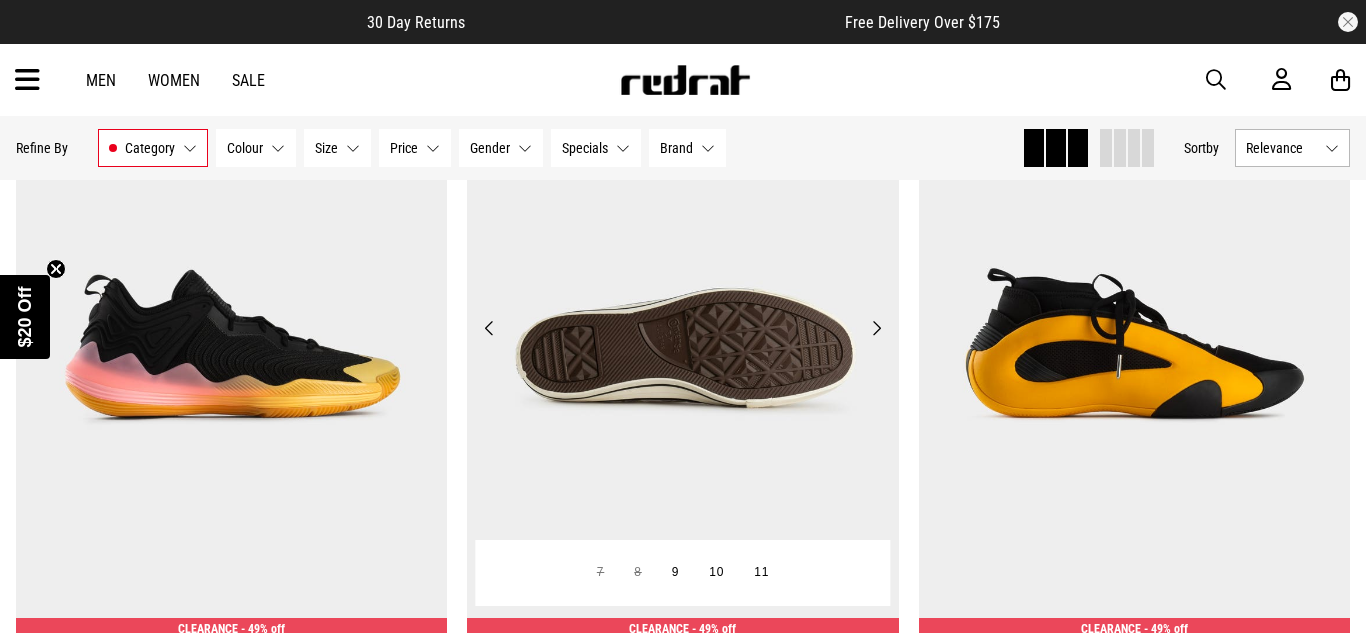 click on "Previous" at bounding box center (489, 328) 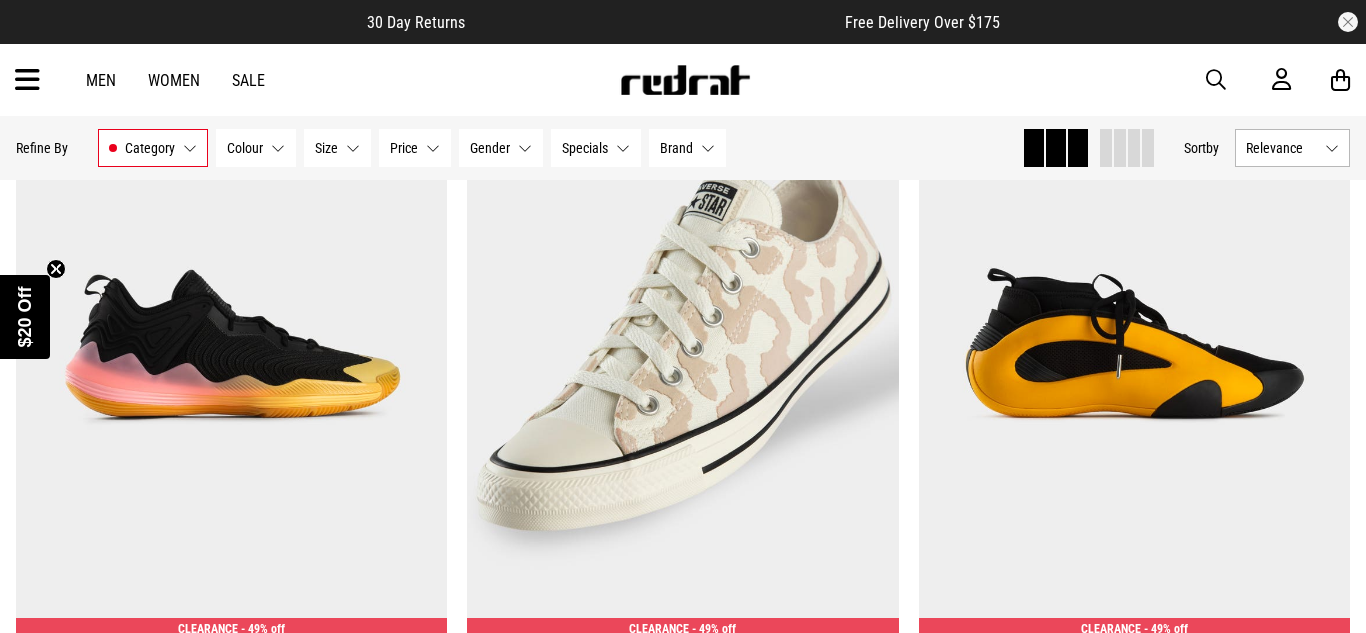 type 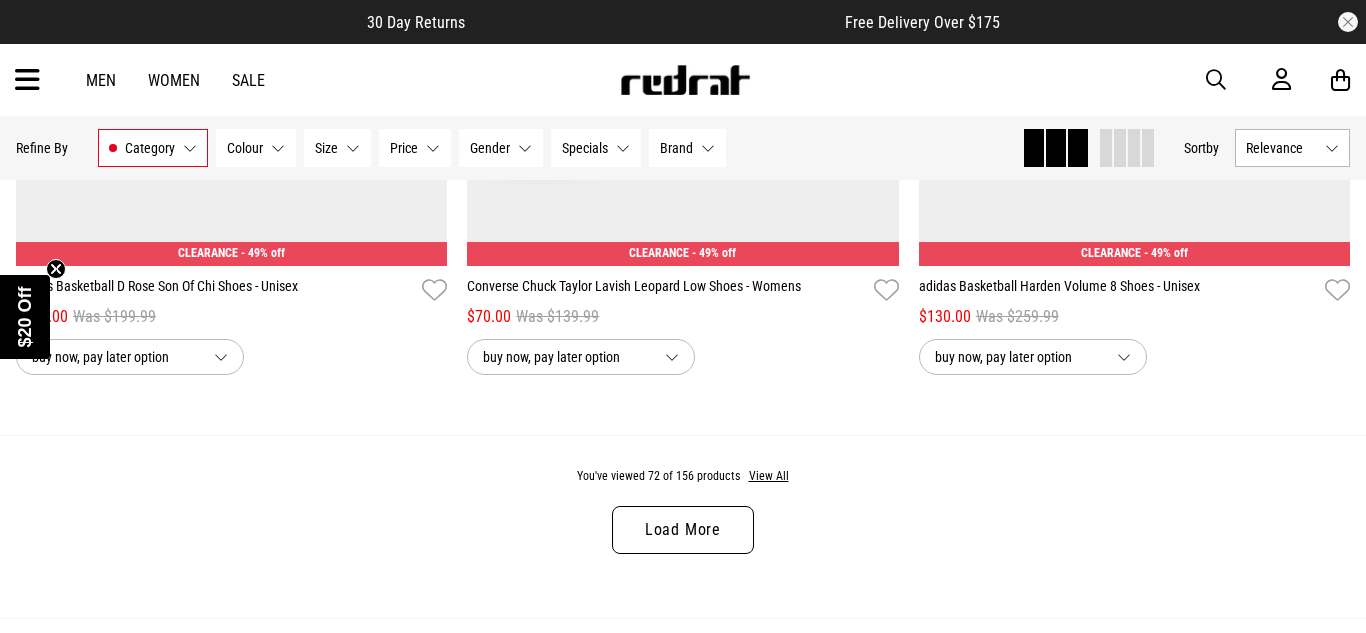 scroll, scrollTop: 18065, scrollLeft: 0, axis: vertical 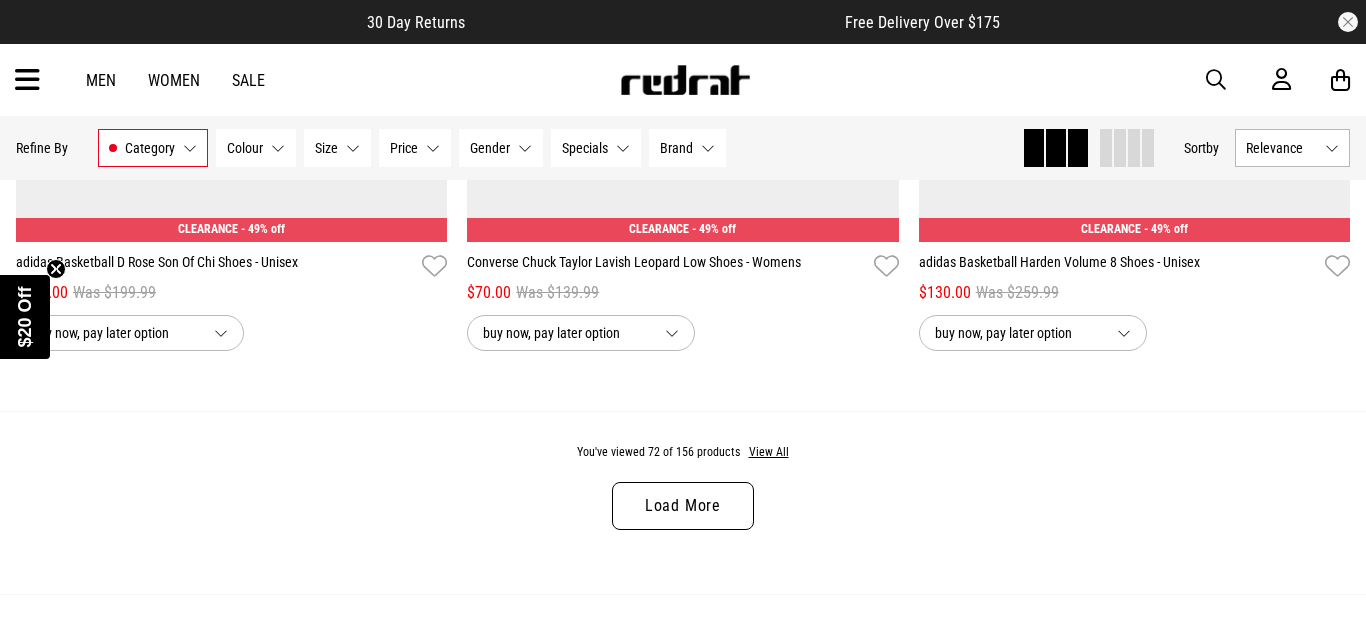 click on "Load More" at bounding box center [683, 506] 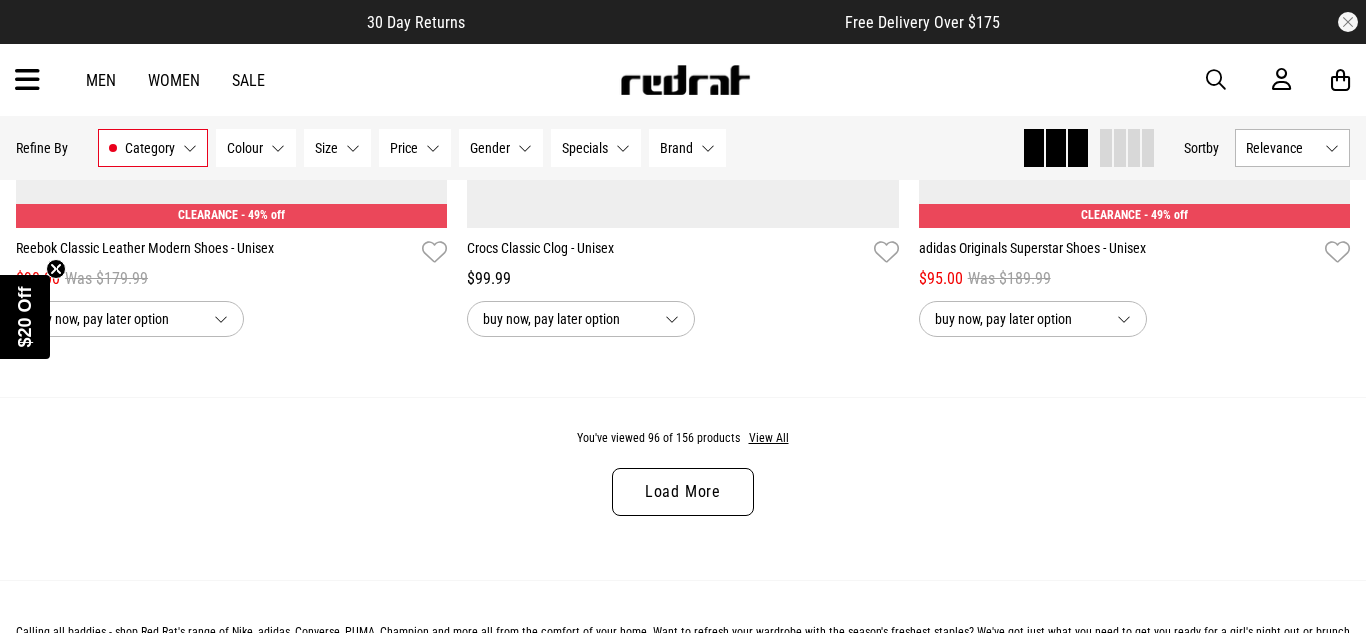 scroll, scrollTop: 24025, scrollLeft: 0, axis: vertical 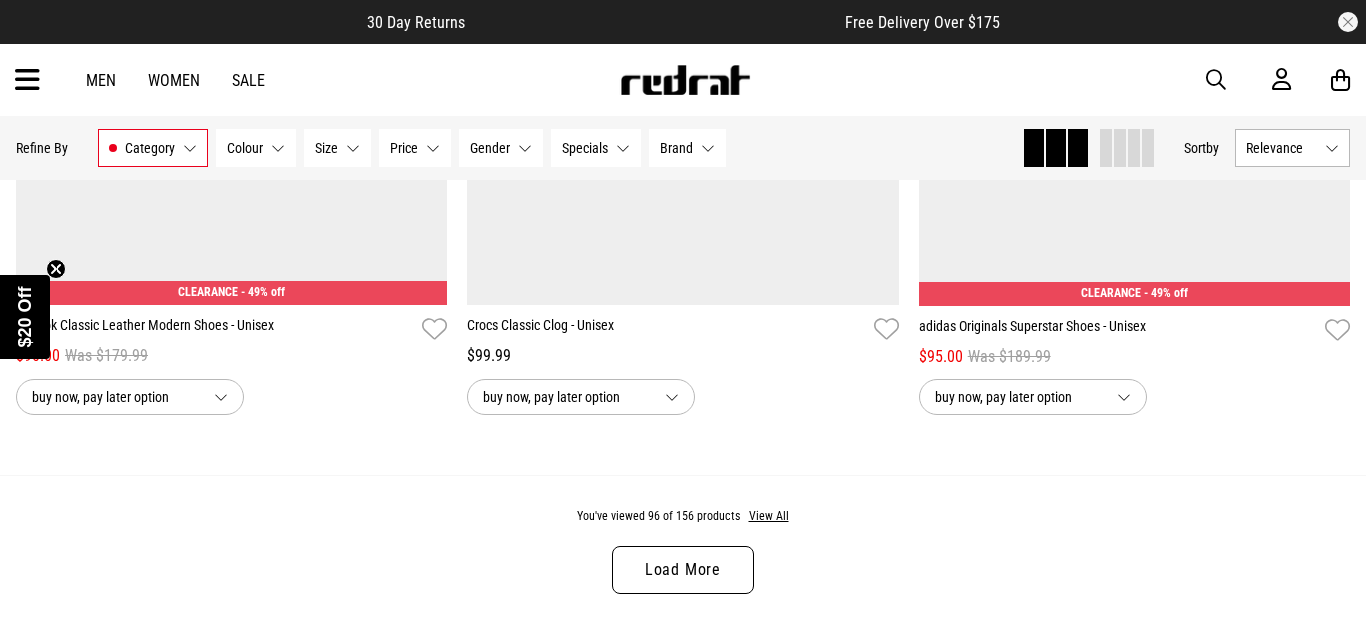 click on "Load More" at bounding box center [683, 570] 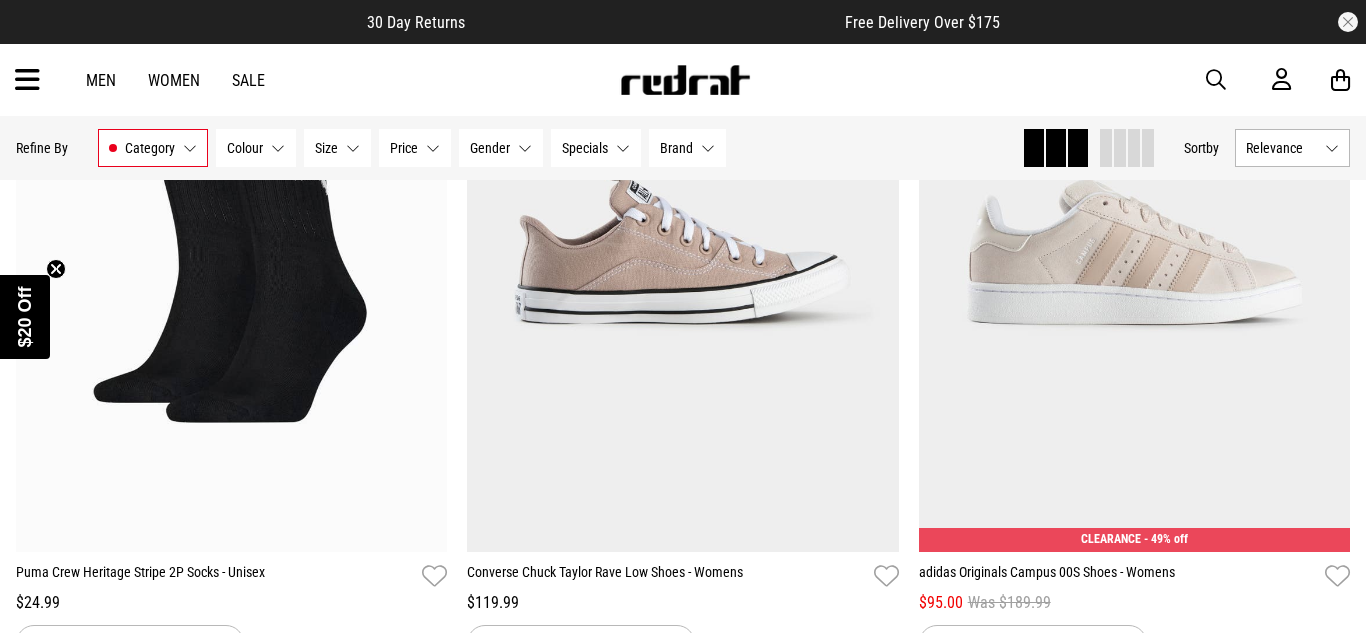 scroll, scrollTop: 25999, scrollLeft: 0, axis: vertical 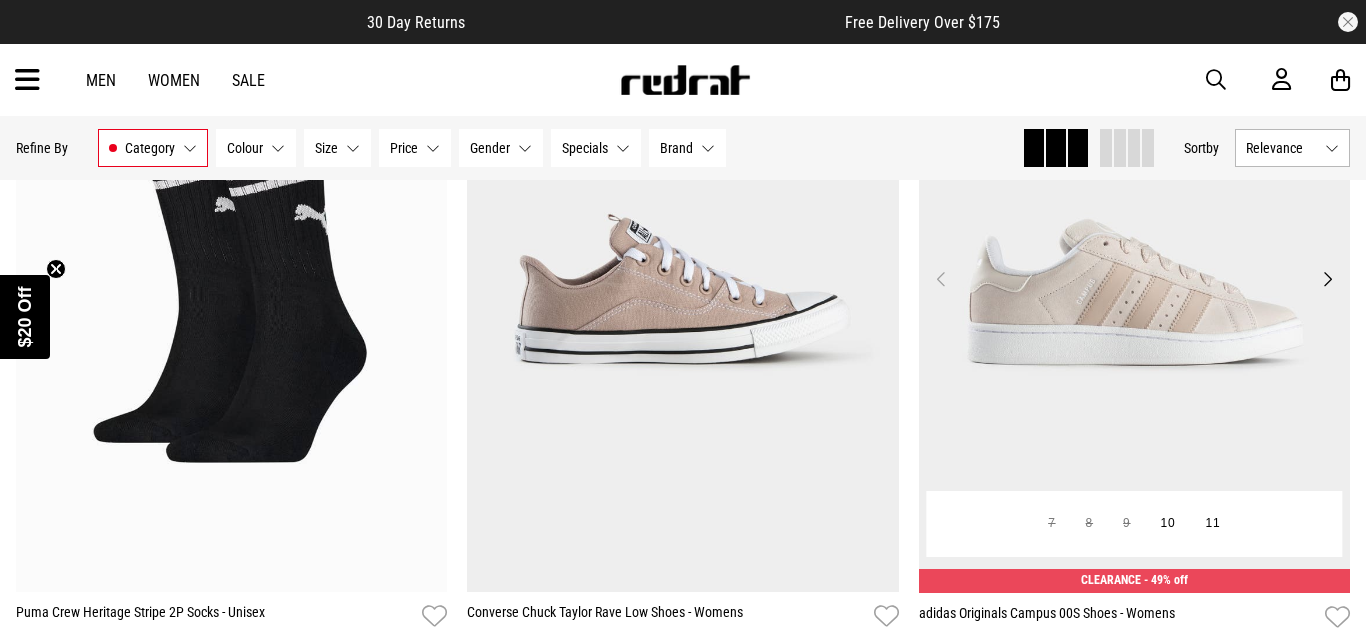 click on "Next" at bounding box center [1327, 279] 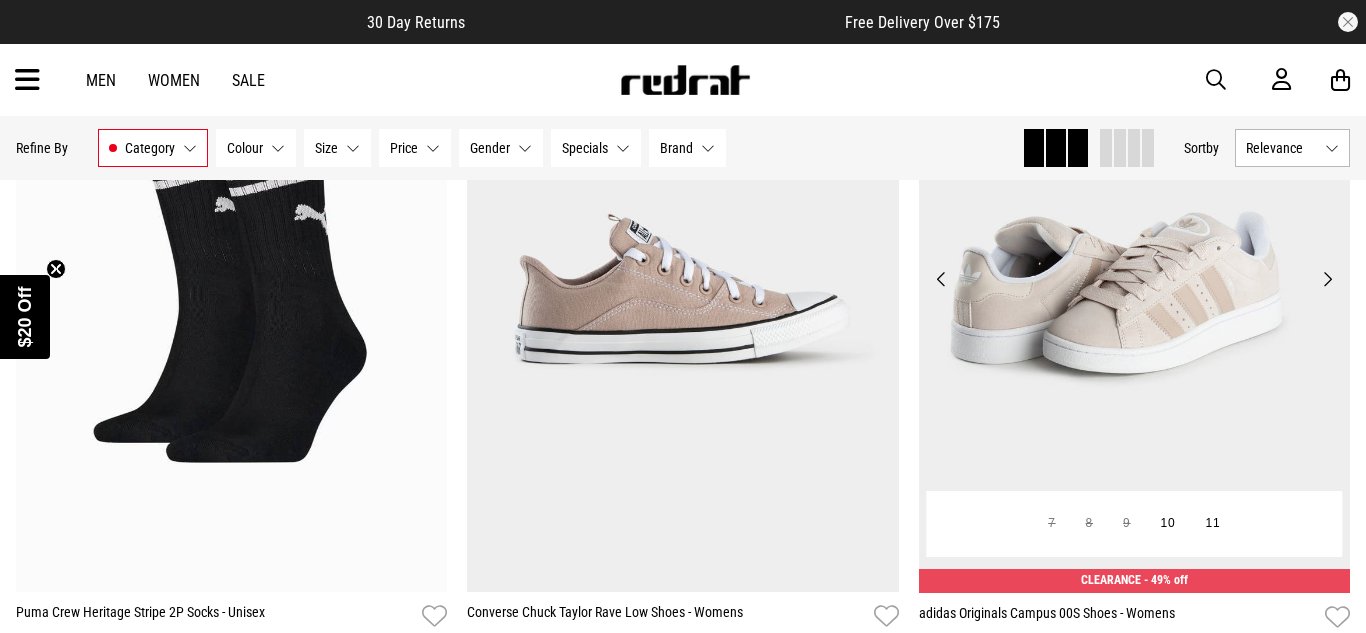 click on "Next" at bounding box center [1327, 279] 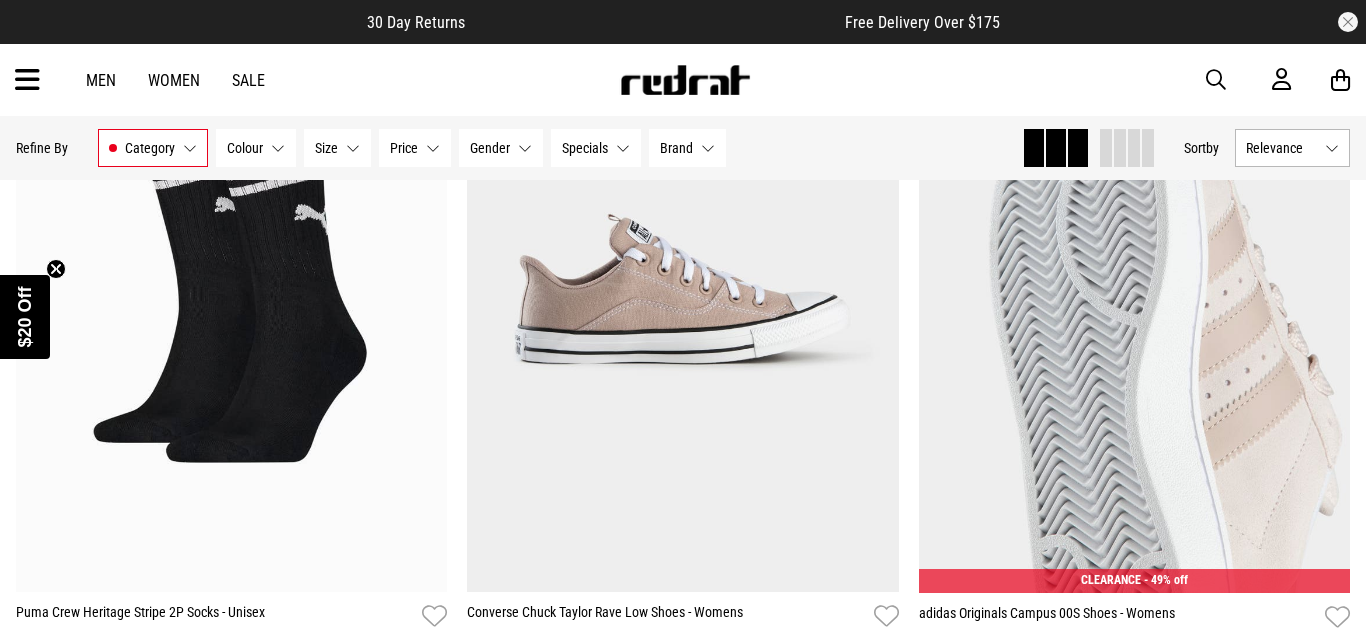 type 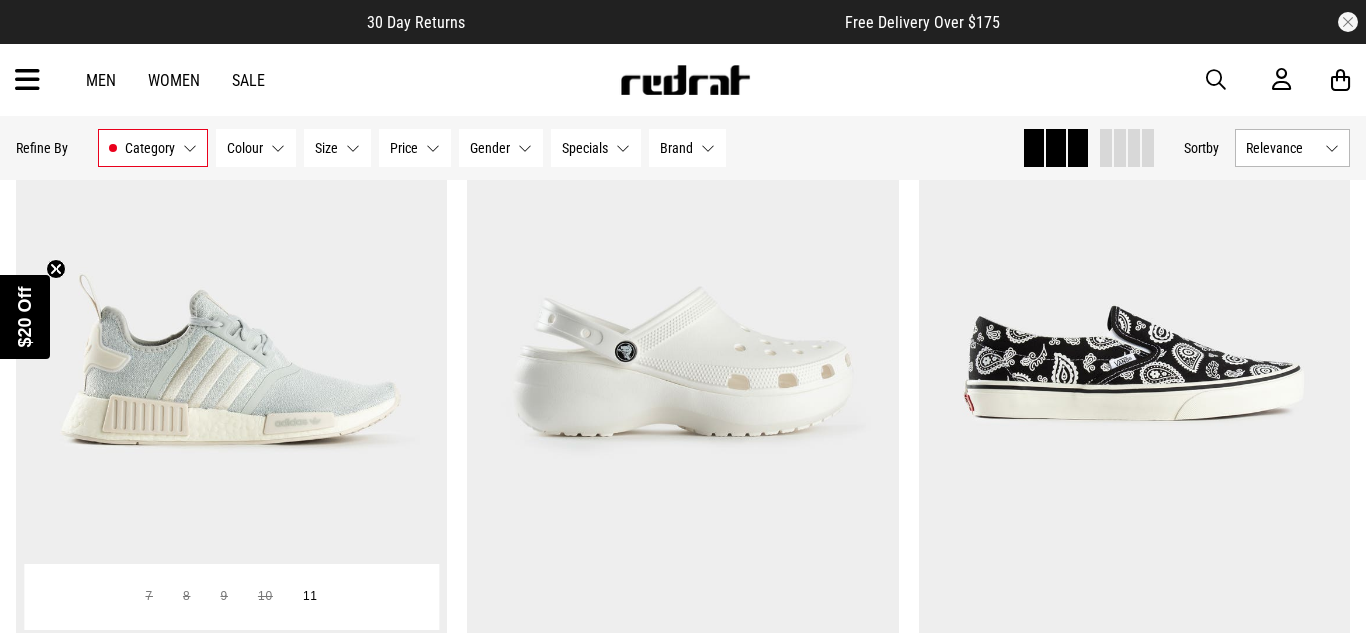 scroll, scrollTop: 26653, scrollLeft: 0, axis: vertical 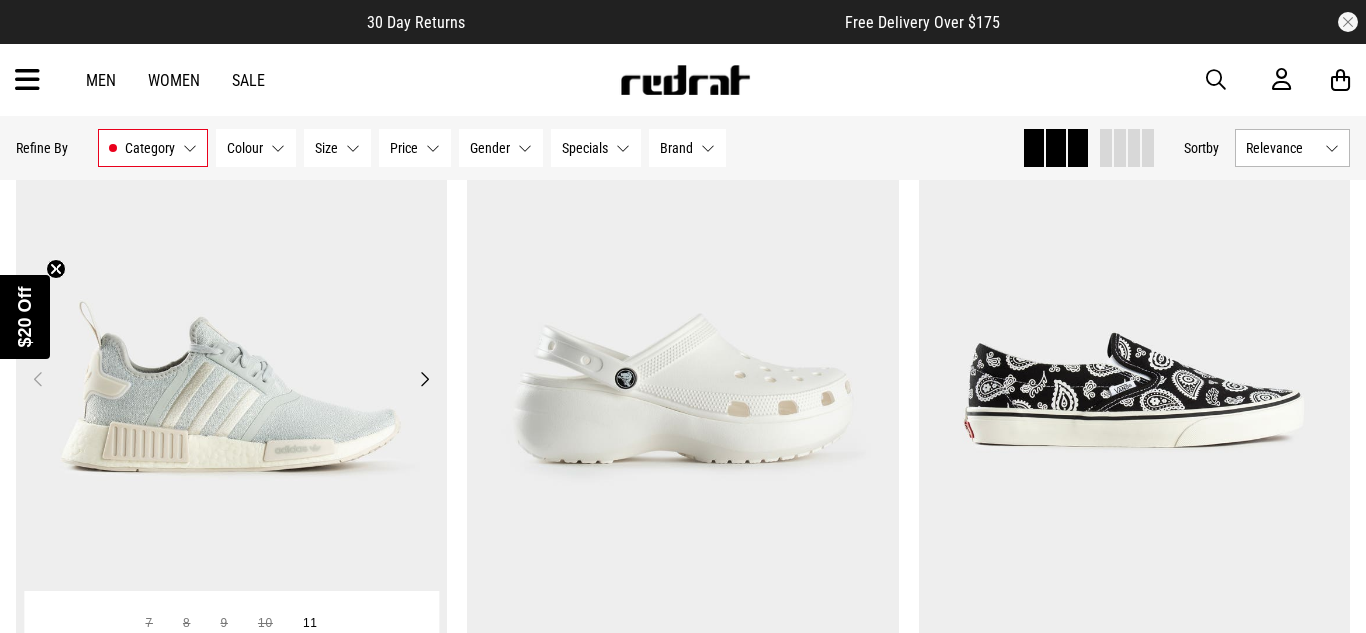 click on "Next" at bounding box center (424, 379) 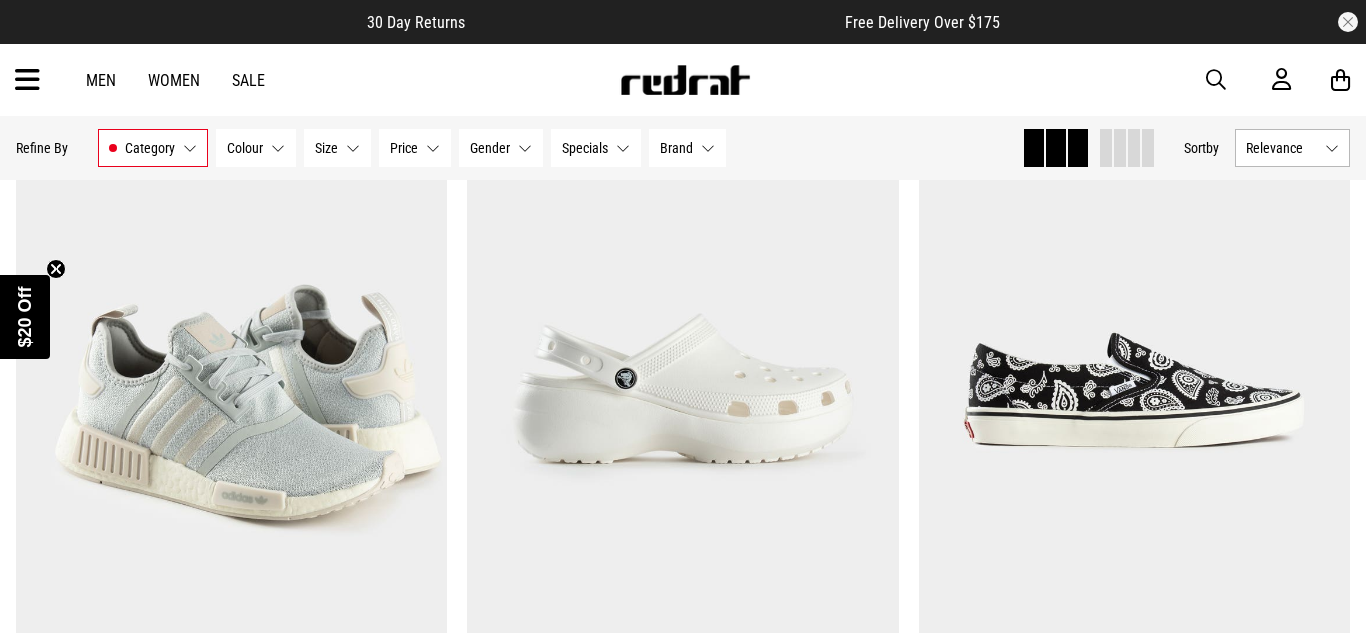 type 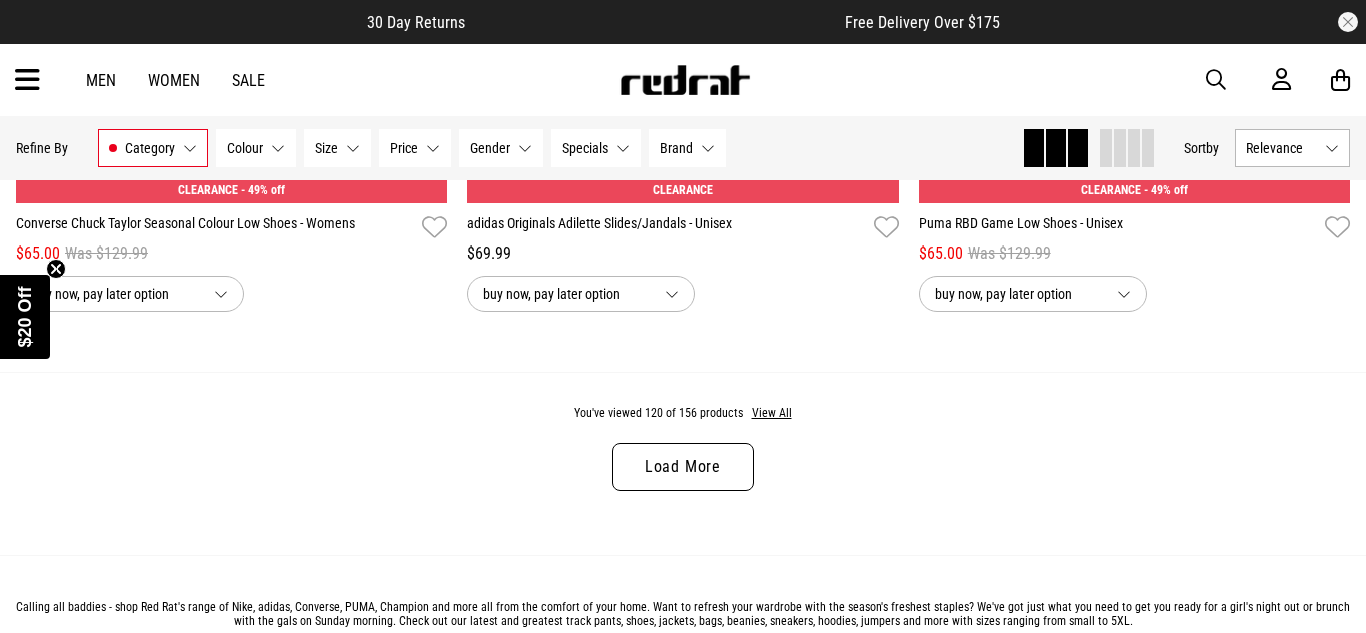 scroll, scrollTop: 30213, scrollLeft: 0, axis: vertical 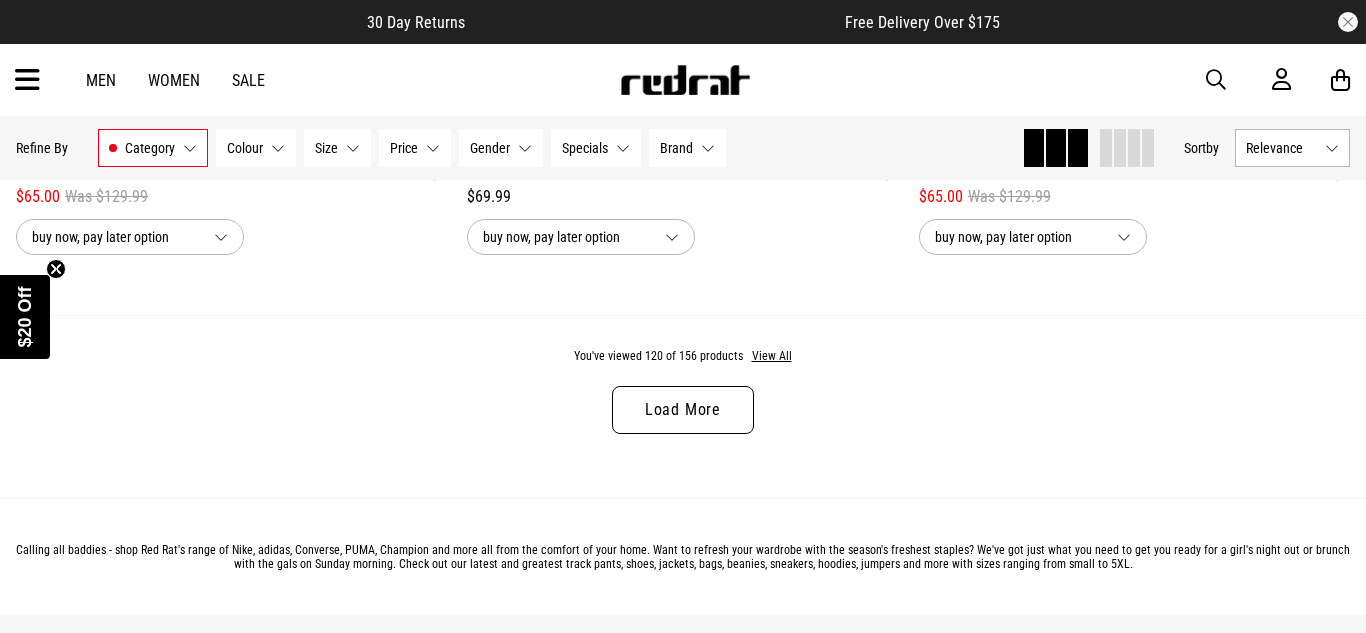 click on "Load More" at bounding box center [683, 410] 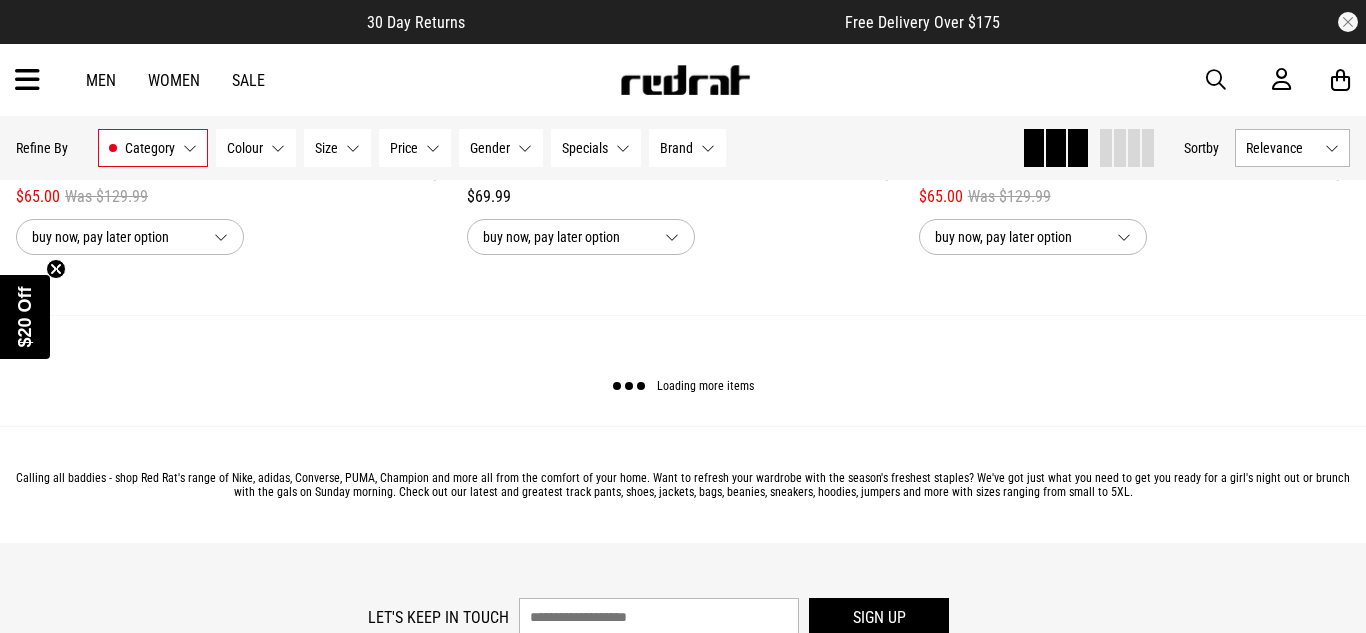 click on "Calling all baddies - shop Red Rat's range of Nike, adidas, Converse, PUMA, Champion and more all from the comfort of your home. Want to refresh your wardrobe with the season's freshest staples? We've got just what you need to get you ready for a girl's night out or brunch with the gals on Sunday morning. Check out our latest and greatest track pants, shoes, jackets, bags, beanies, sneakers, hoodies, jumpers and more with sizes ranging from small to 5XL." at bounding box center (683, 484) 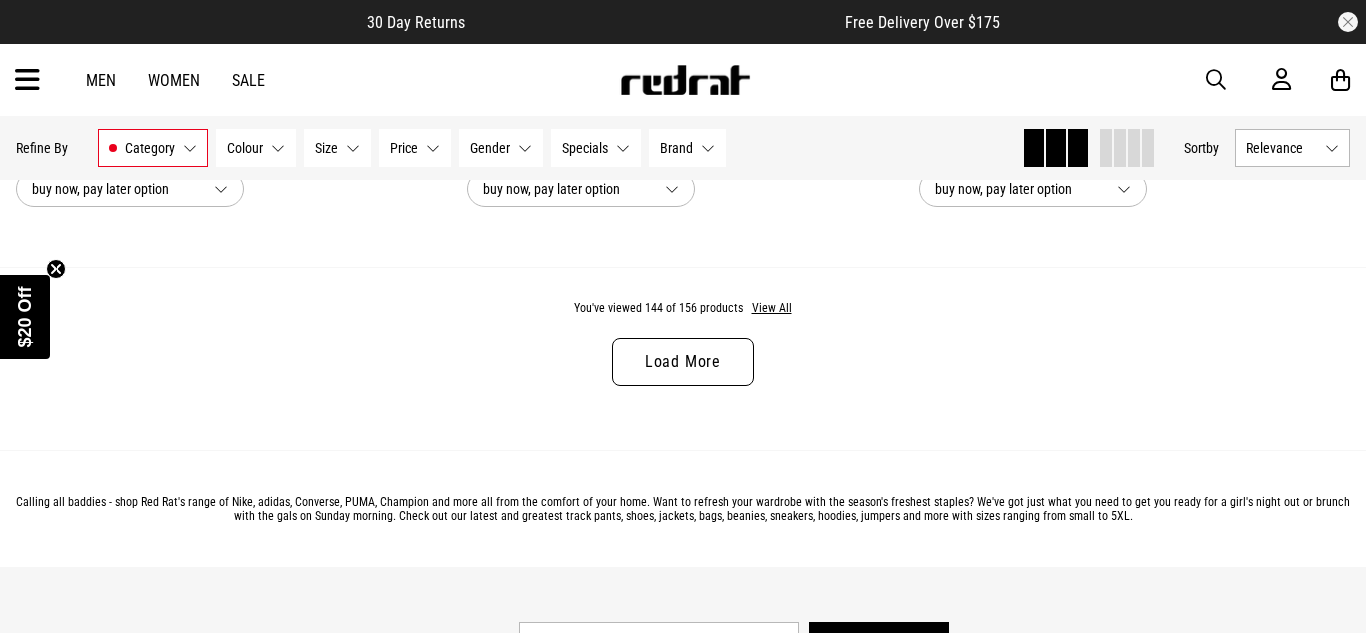 scroll, scrollTop: 36227, scrollLeft: 0, axis: vertical 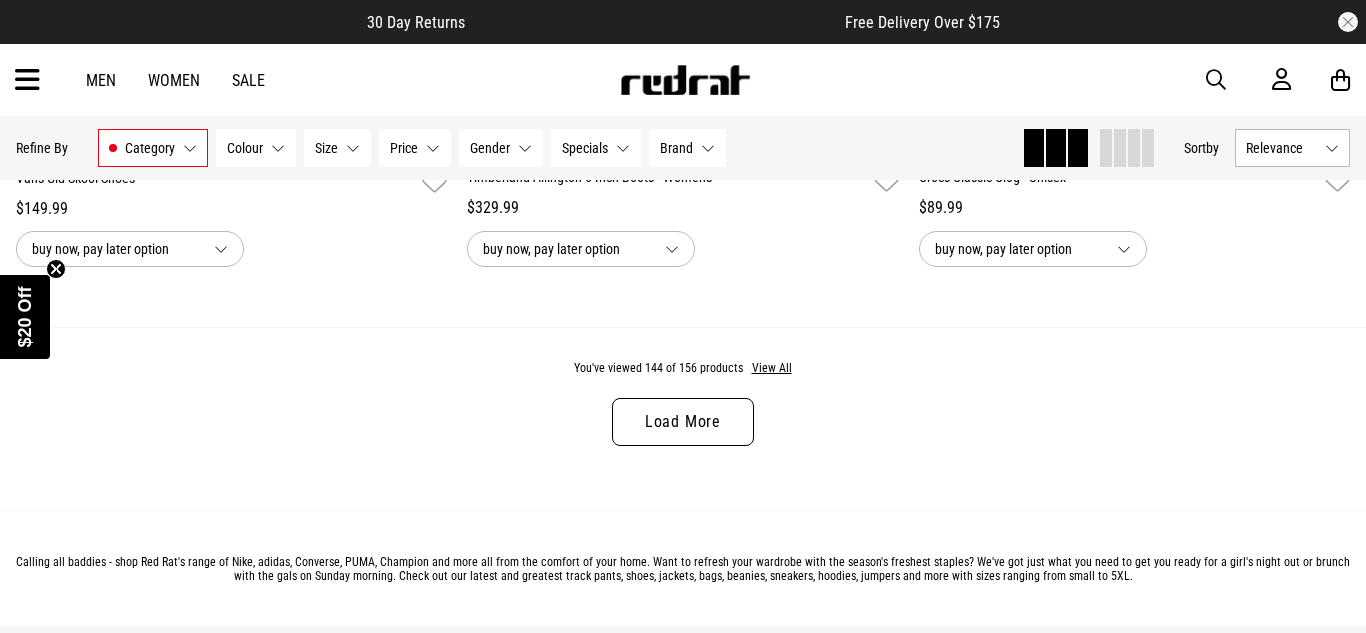 click on "Load More" at bounding box center (683, 422) 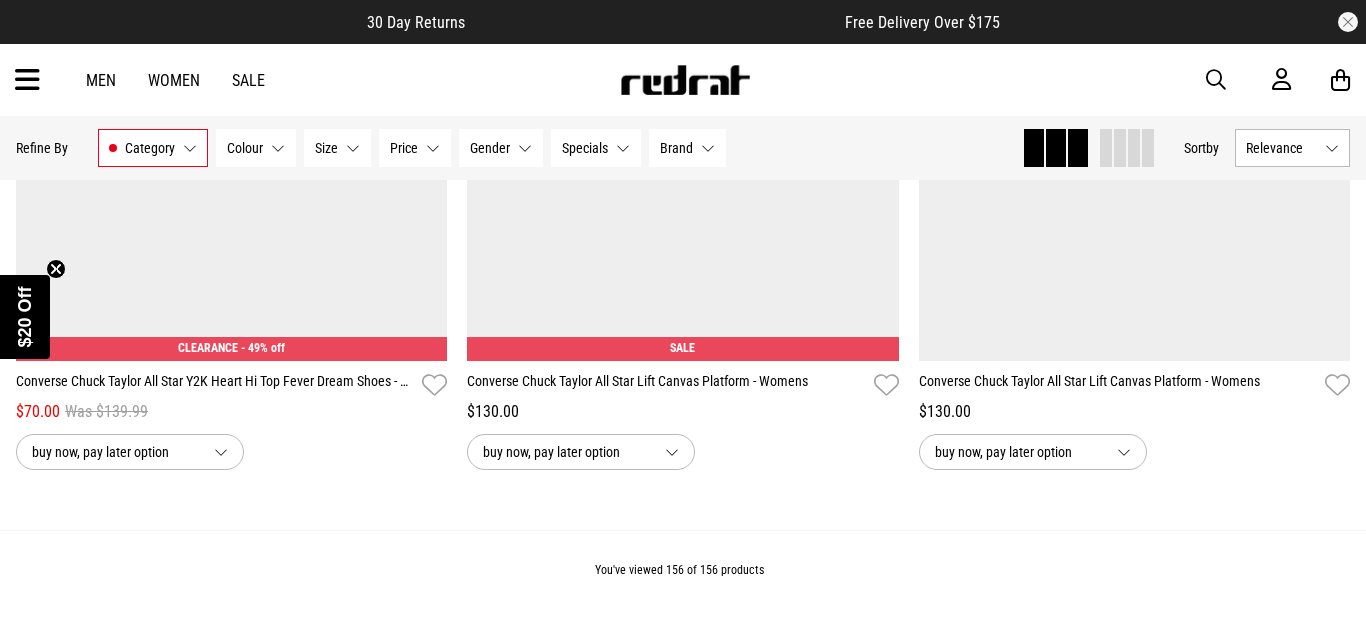 scroll, scrollTop: 39121, scrollLeft: 0, axis: vertical 